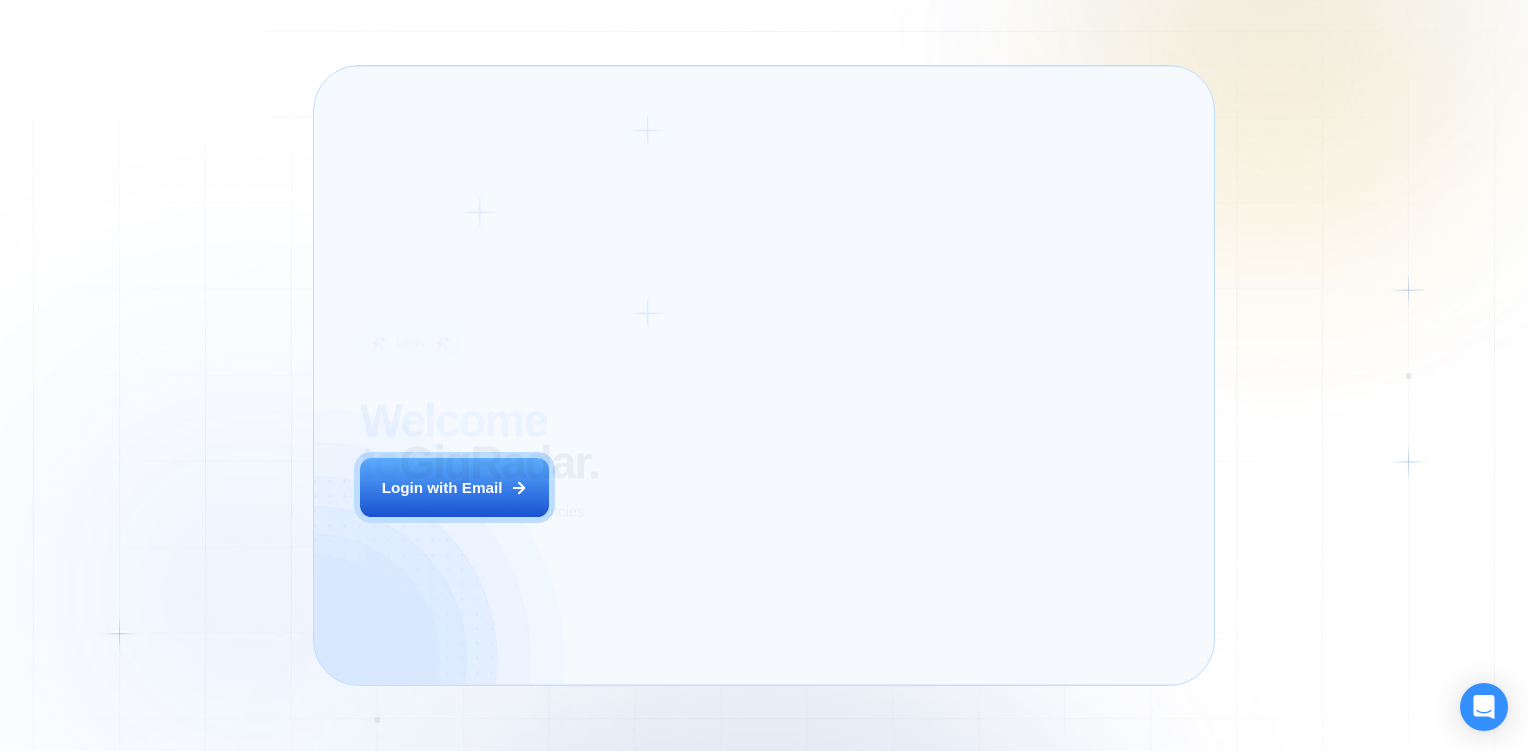 scroll, scrollTop: 0, scrollLeft: 0, axis: both 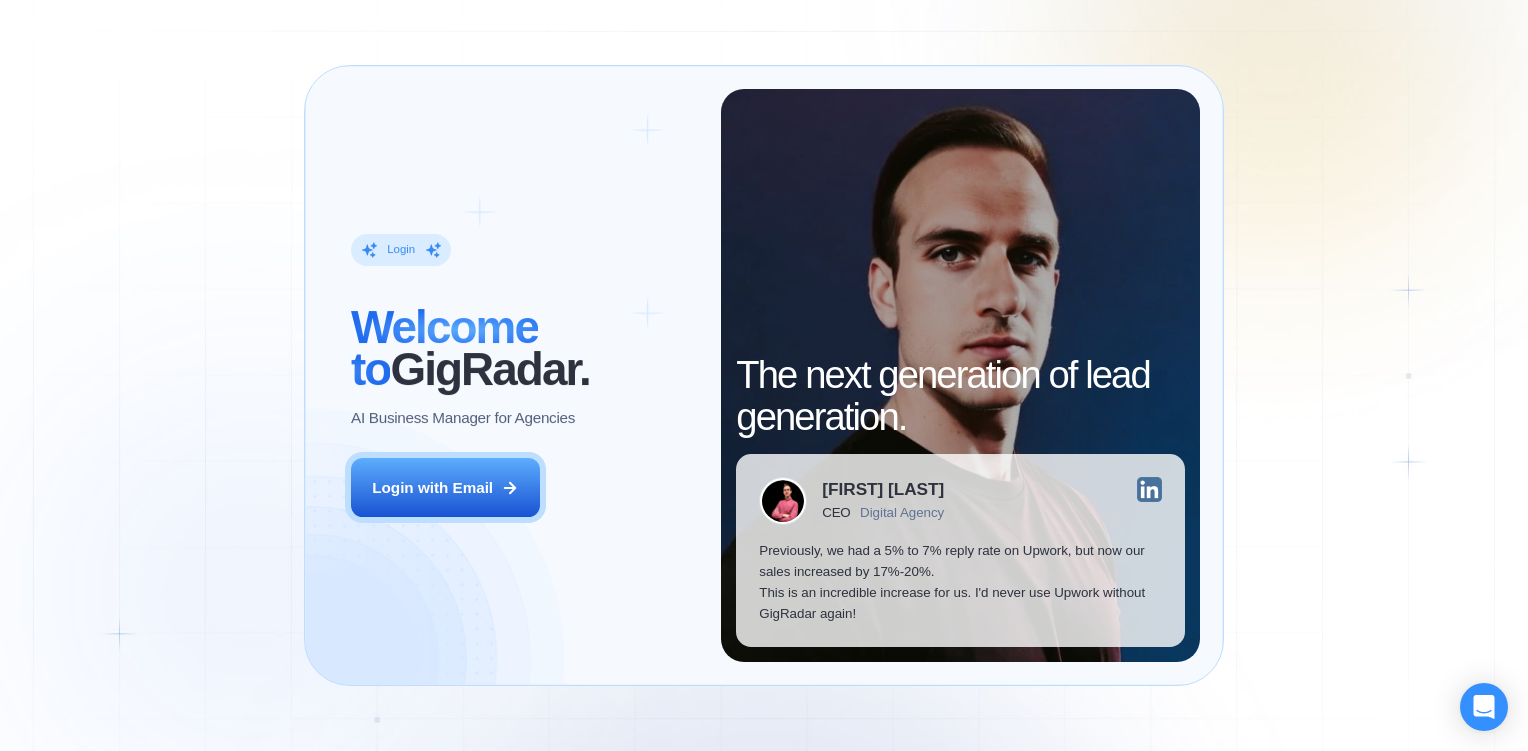 click on "Login ‍ Welcome to  GigRadar. AI Business Manager for Agencies Login with Email" at bounding box center (524, 375) 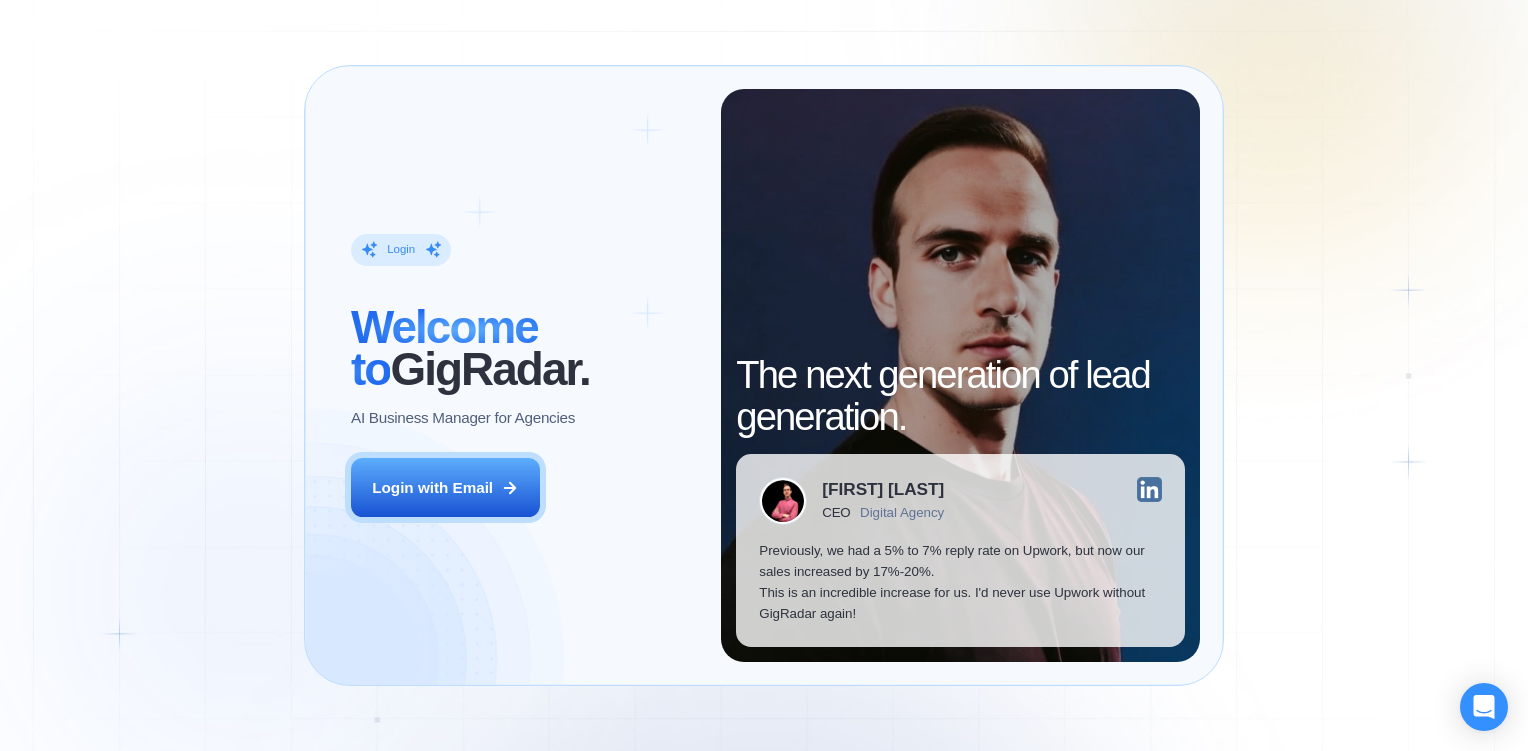 click on "Login ‍ Welcome to  GigRadar. AI Business Manager for Agencies Login with Email" at bounding box center (524, 375) 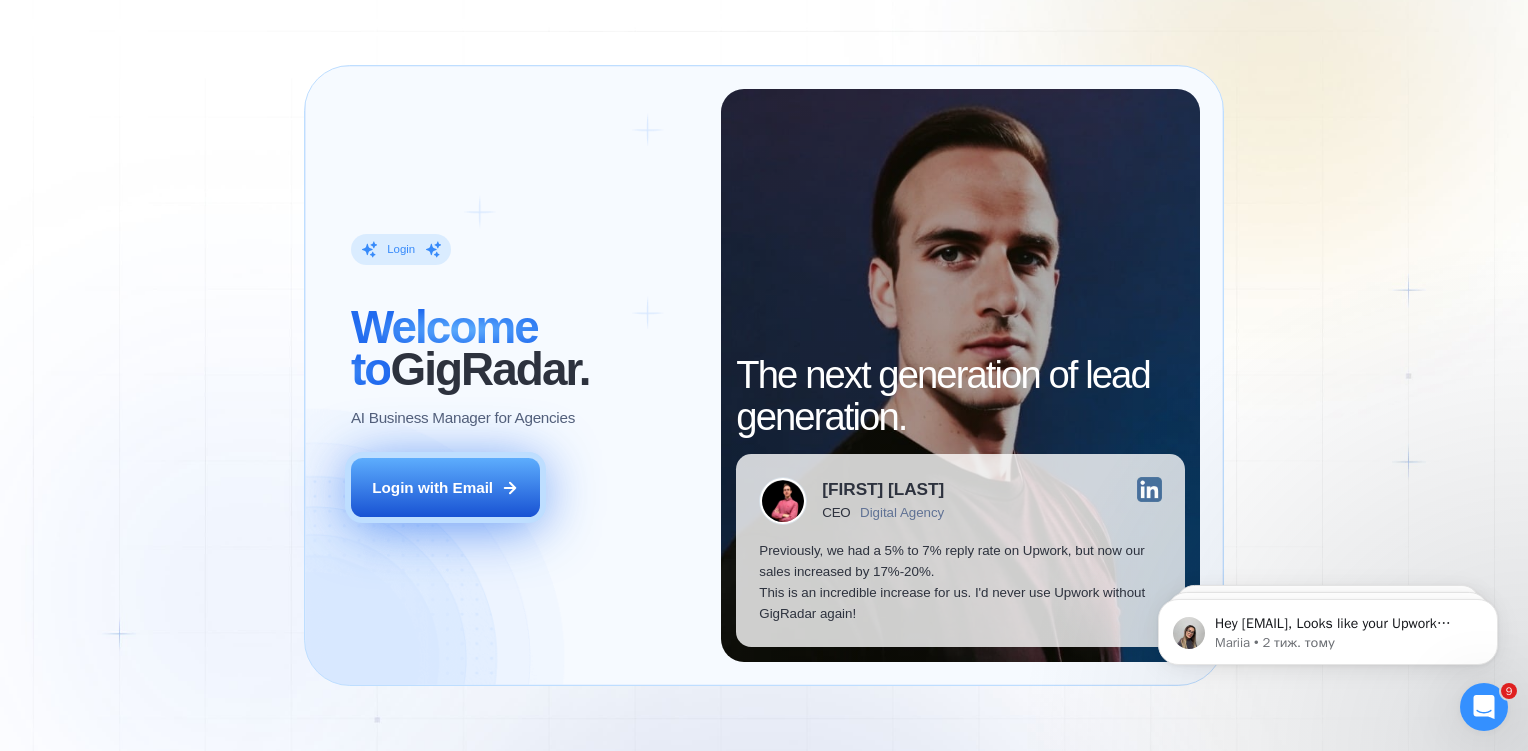 scroll, scrollTop: 0, scrollLeft: 0, axis: both 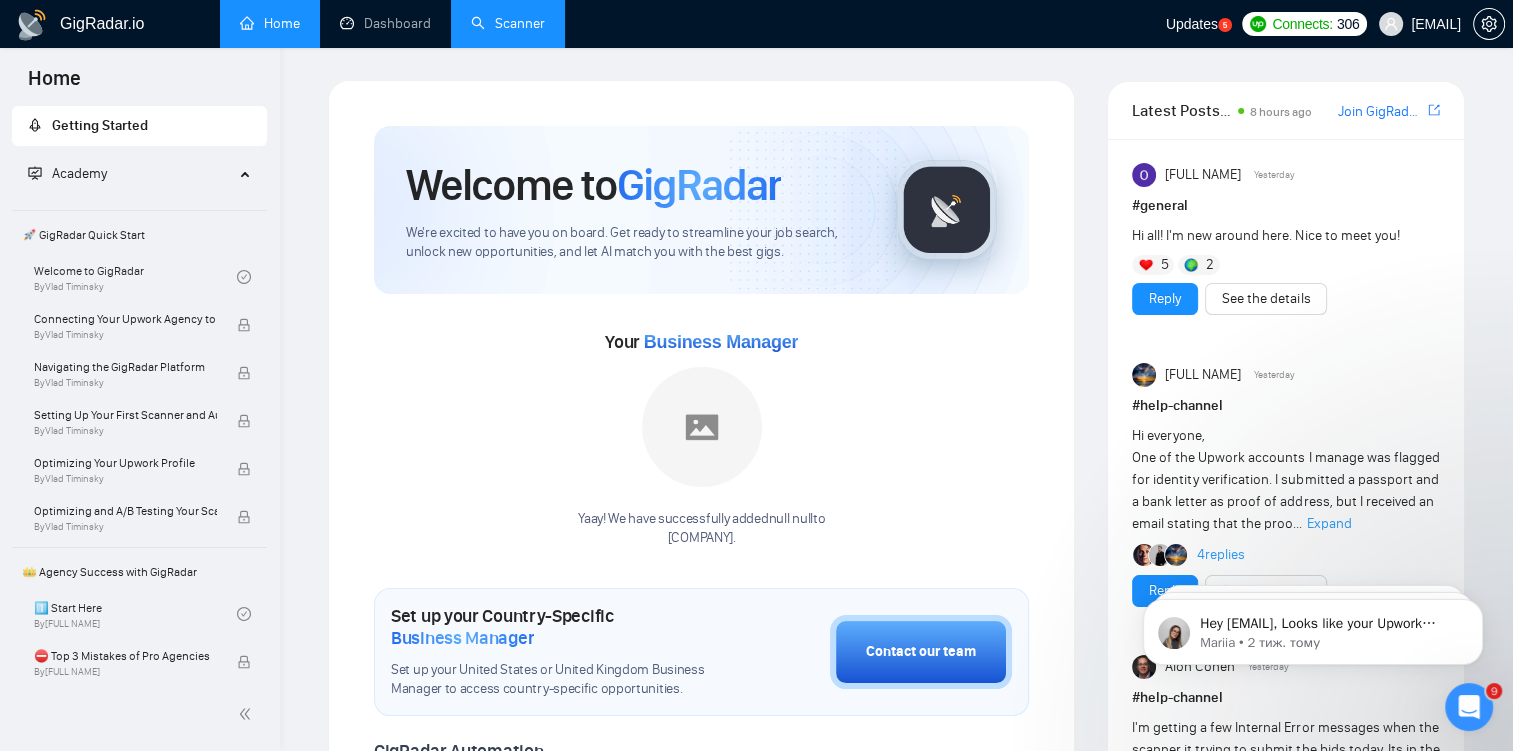 click on "Scanner" at bounding box center [508, 23] 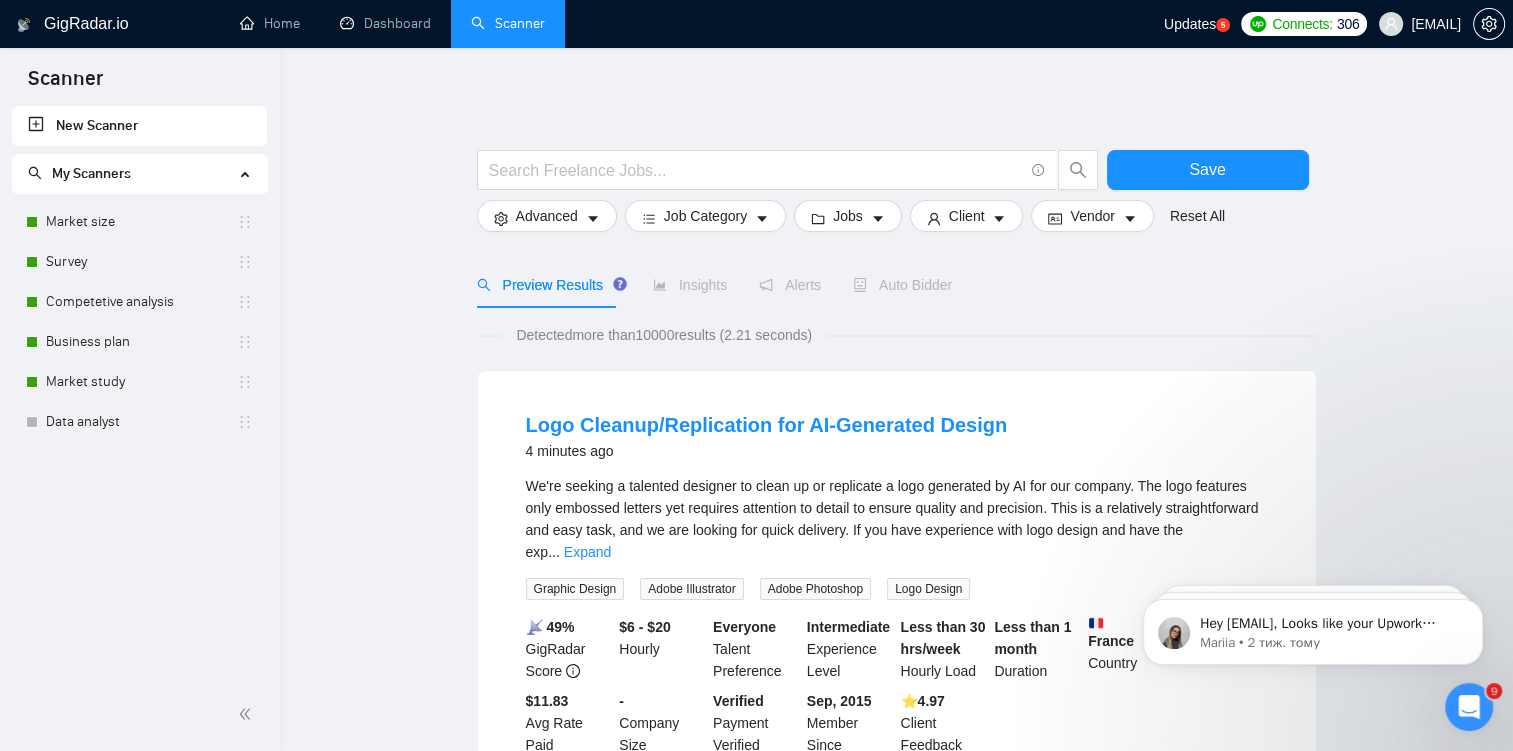 click on "Auto Bidder" at bounding box center (902, 285) 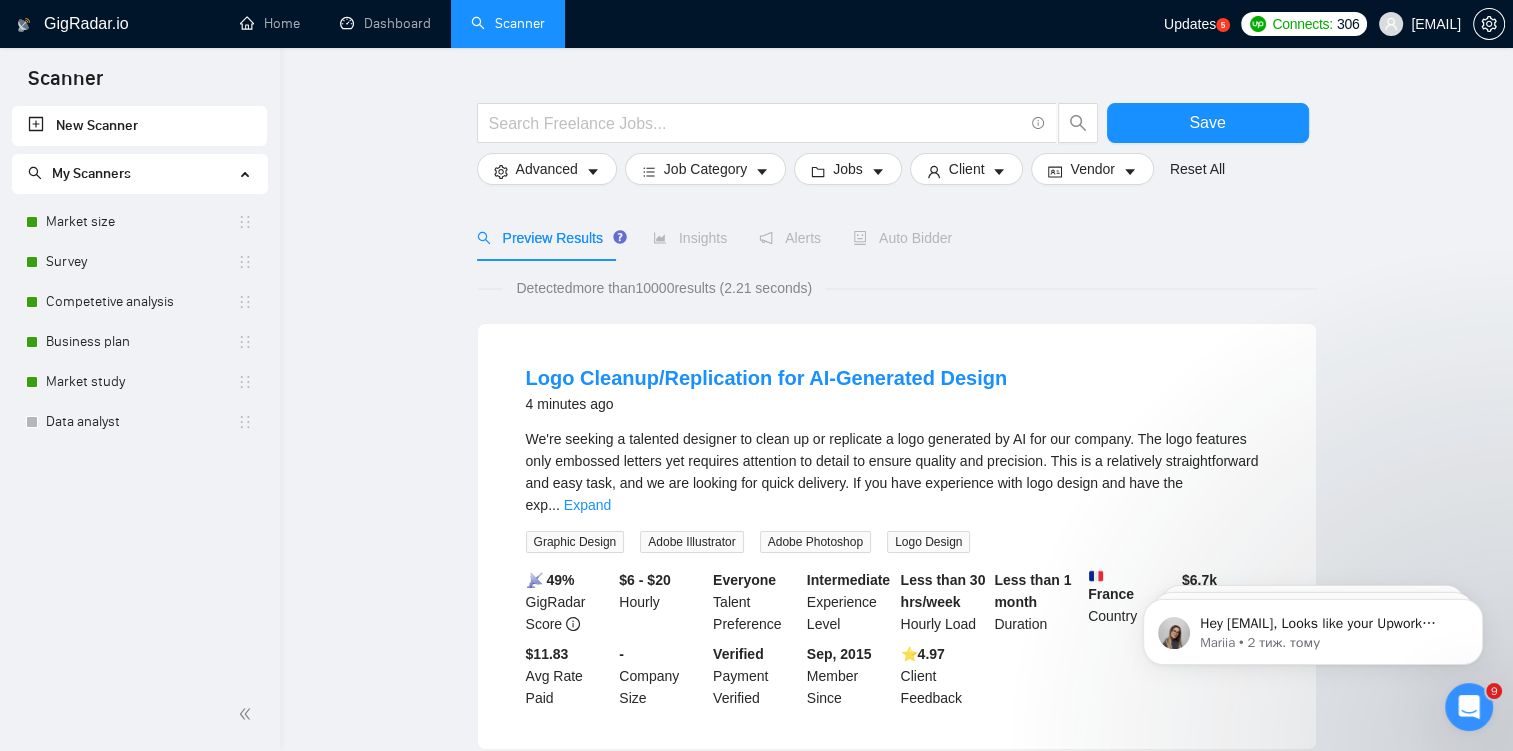 scroll, scrollTop: 48, scrollLeft: 0, axis: vertical 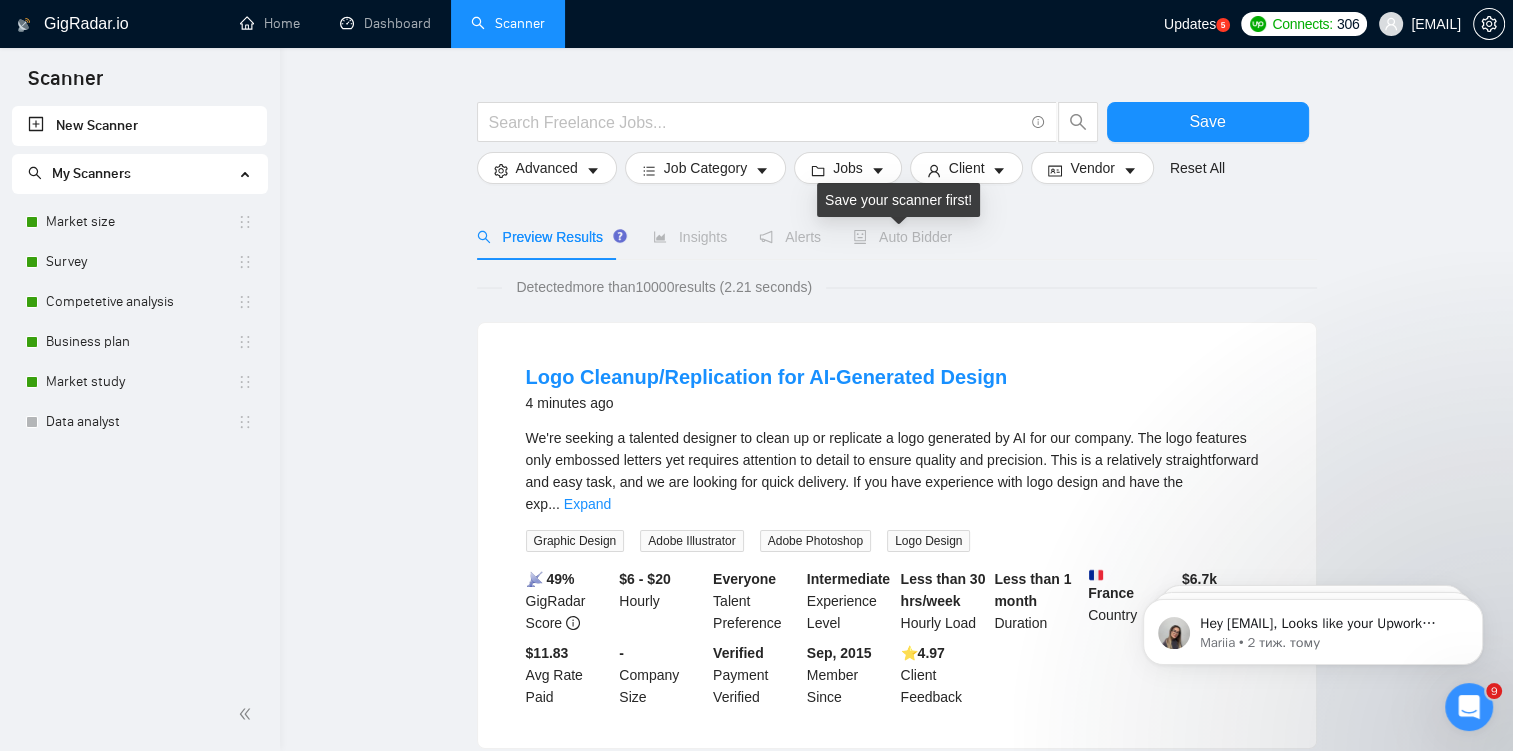 click on "Auto Bidder" at bounding box center [902, 237] 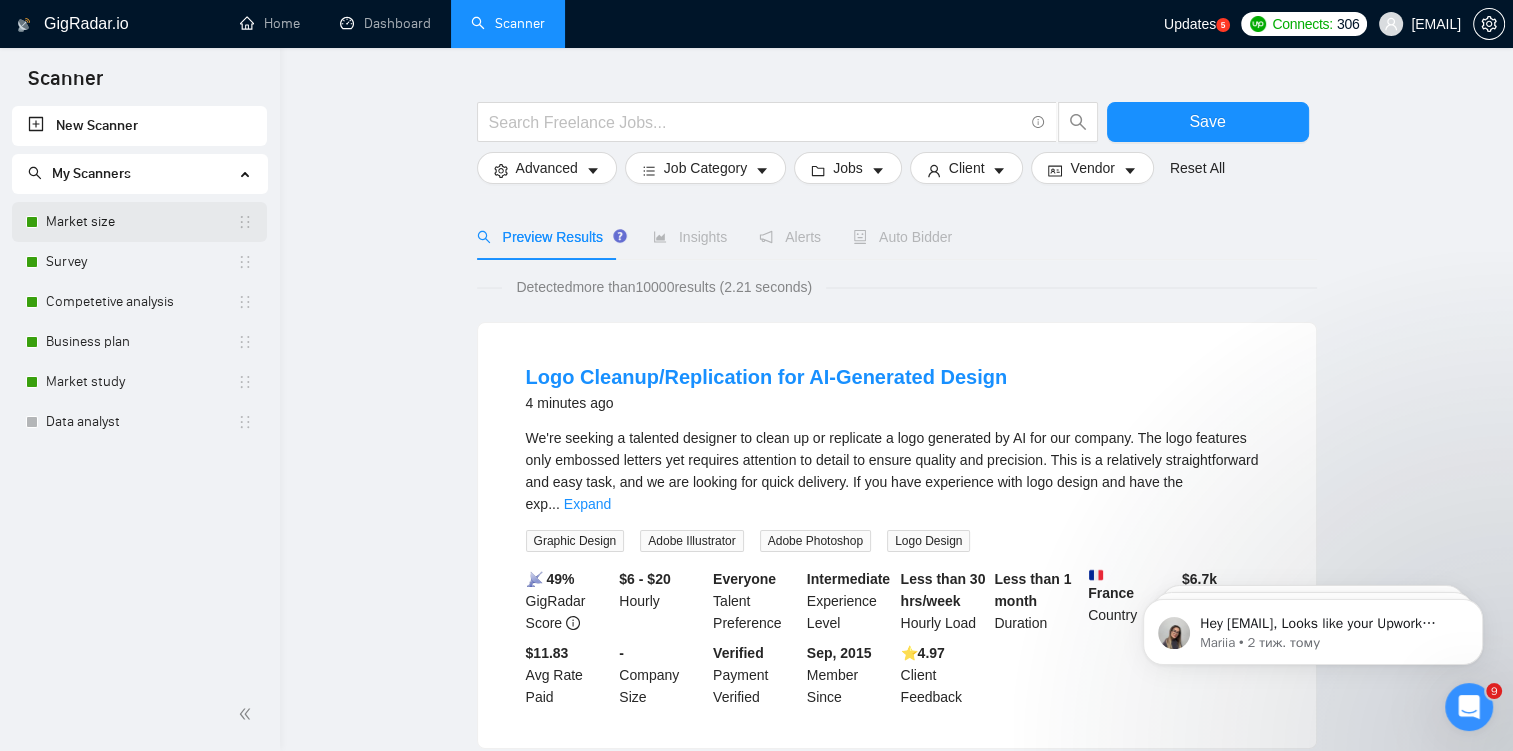 click on "Market size" at bounding box center [141, 222] 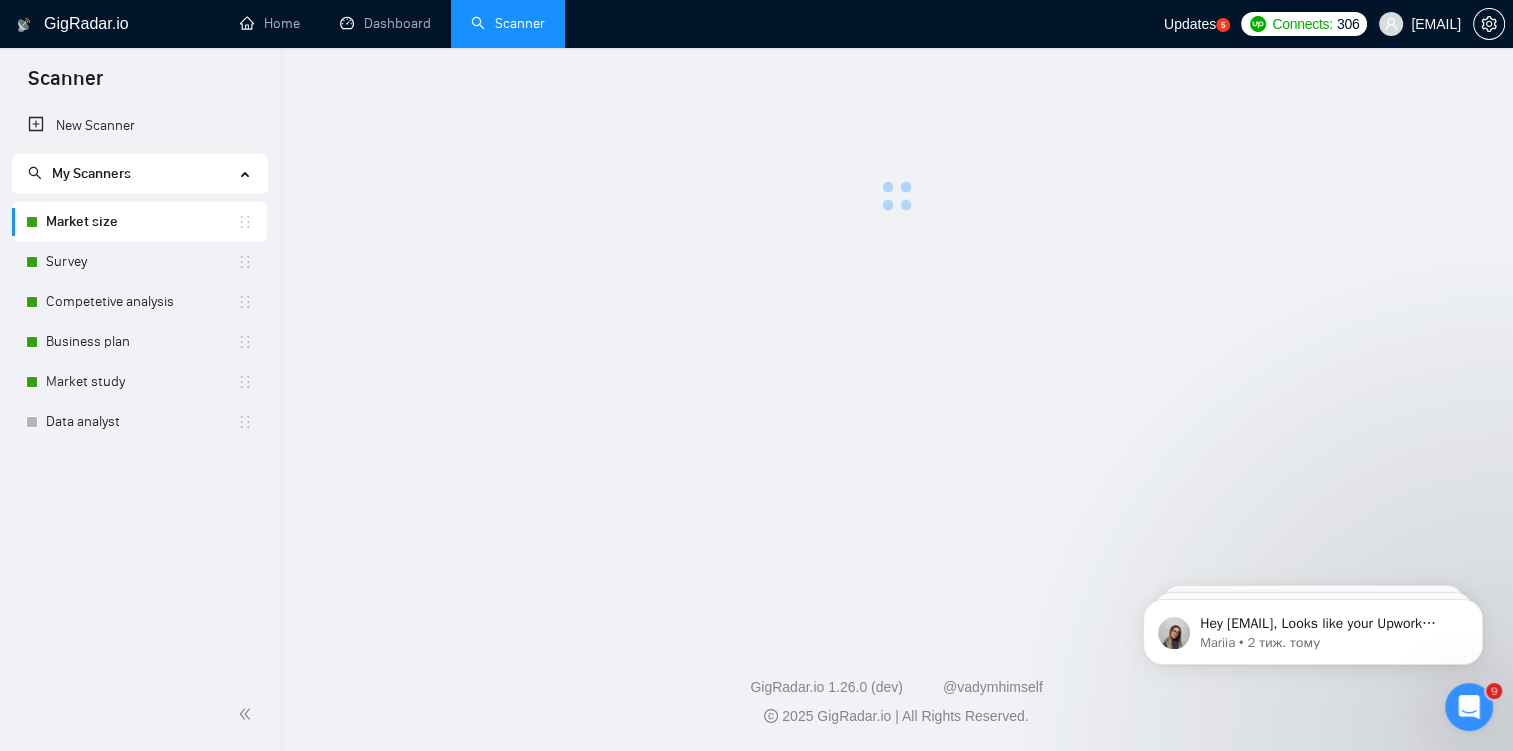 scroll, scrollTop: 0, scrollLeft: 0, axis: both 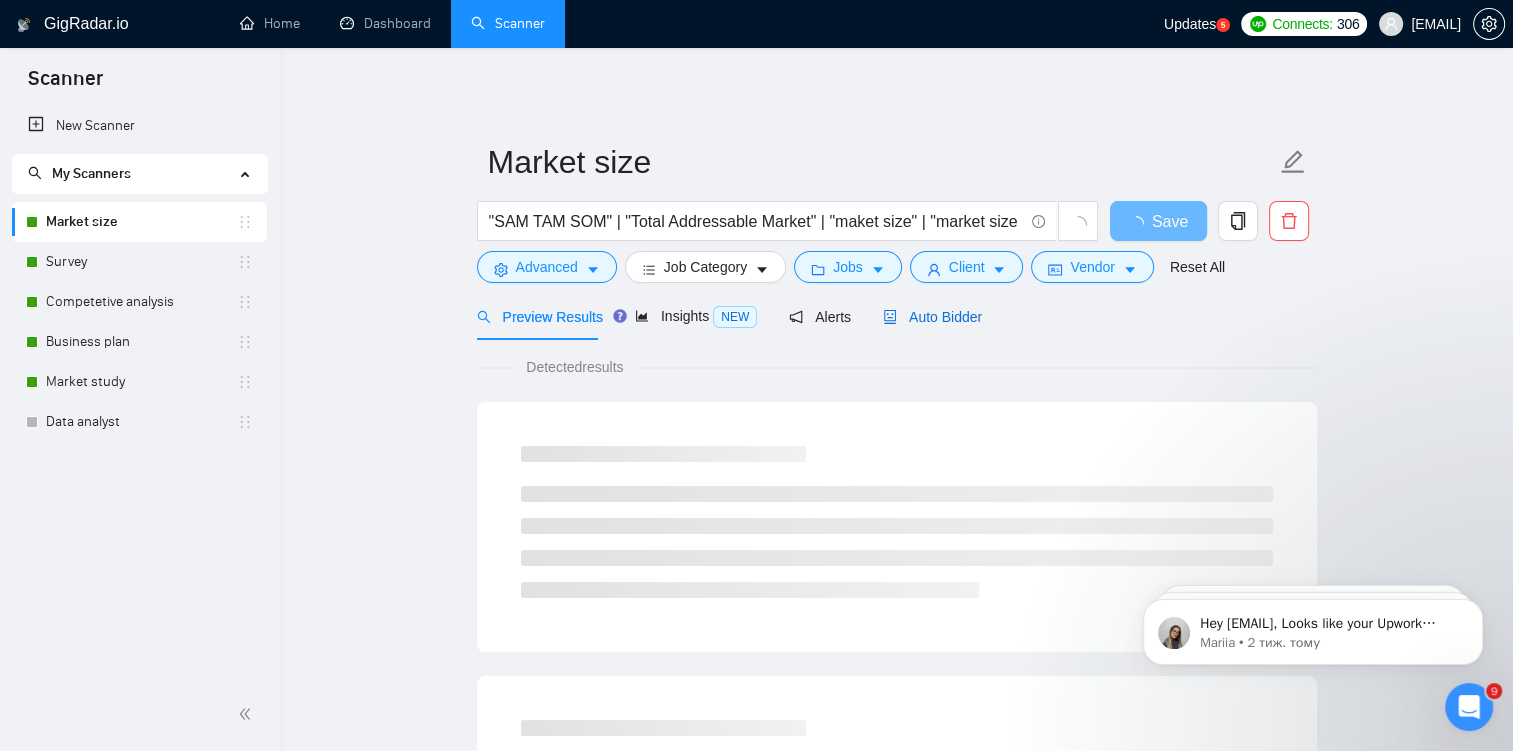click on "Auto Bidder" at bounding box center (932, 317) 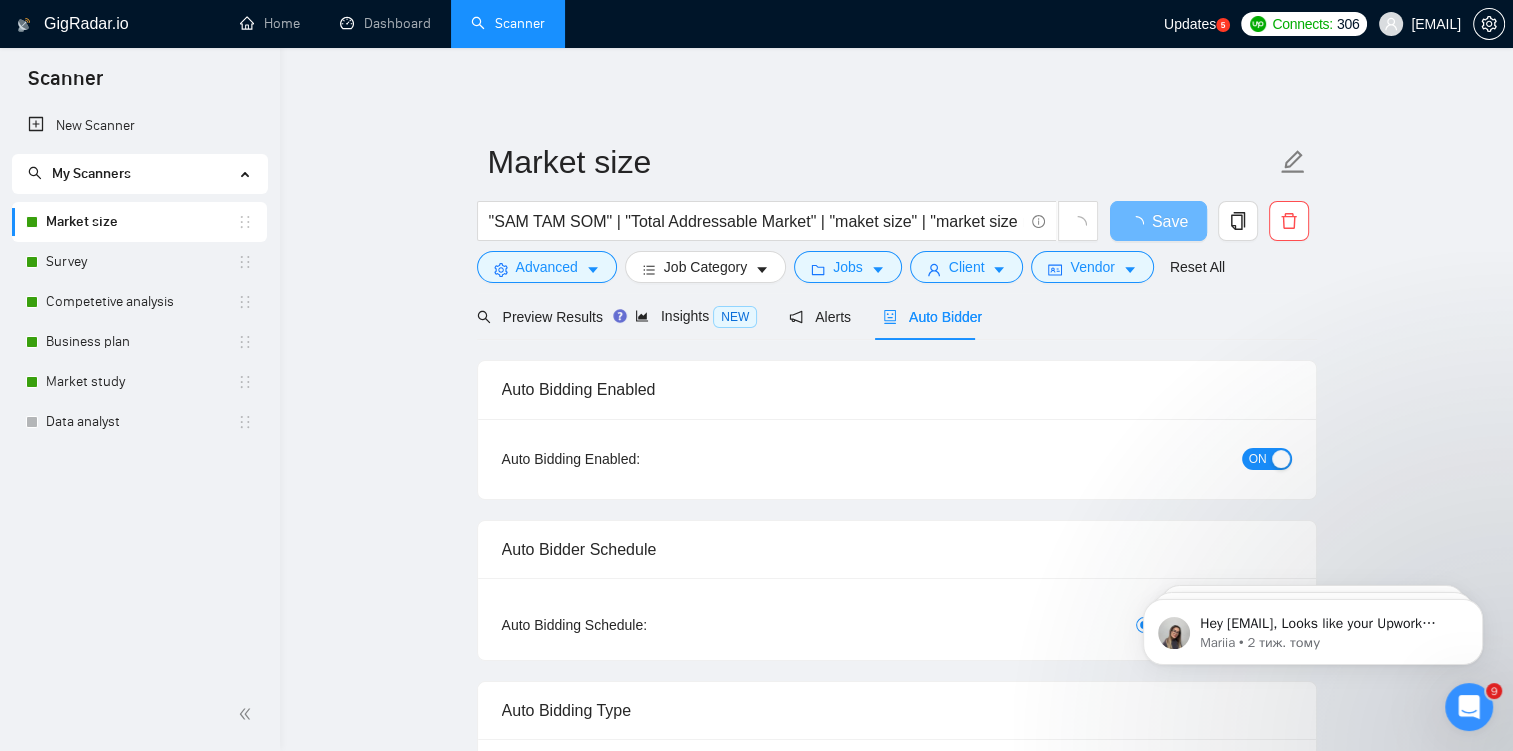 checkbox on "true" 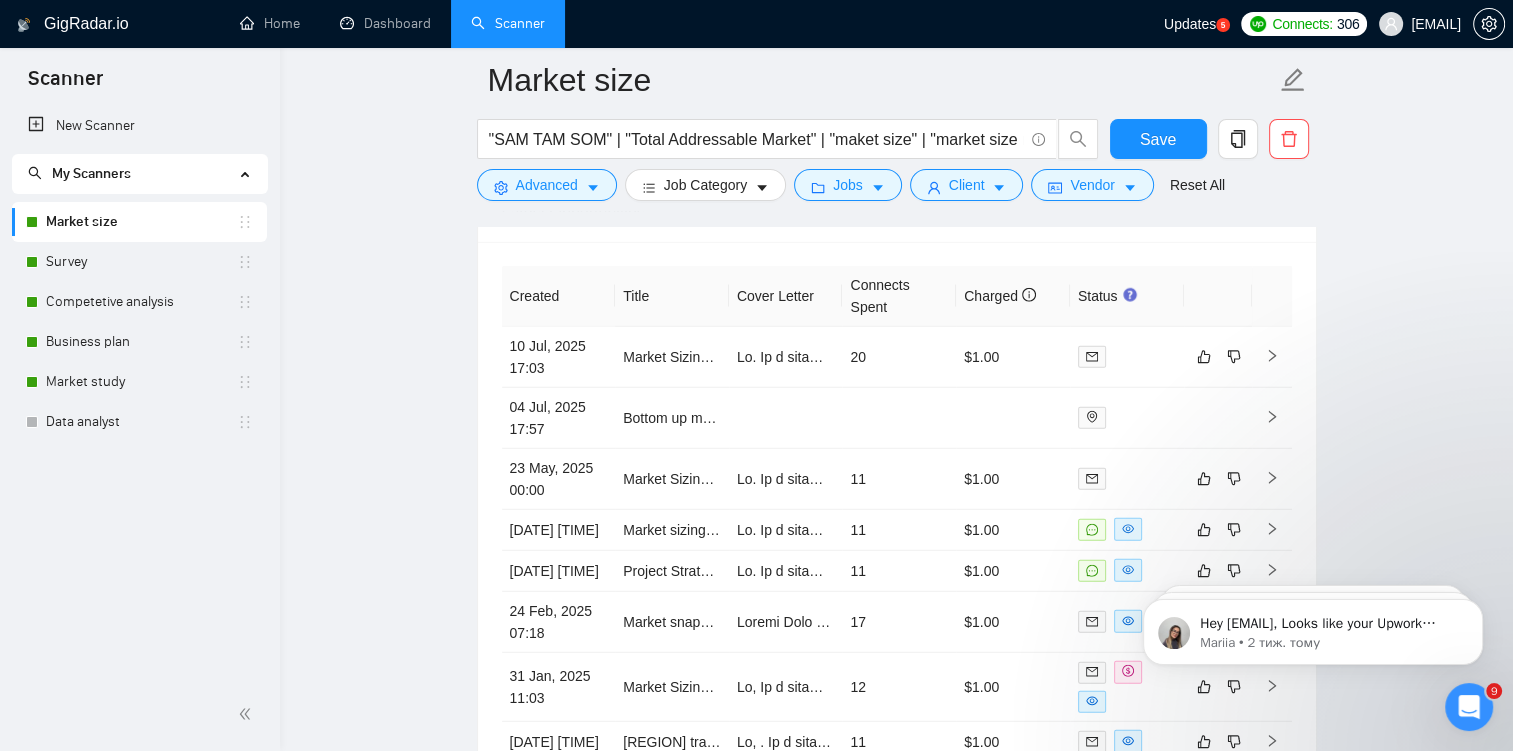 scroll, scrollTop: 5294, scrollLeft: 0, axis: vertical 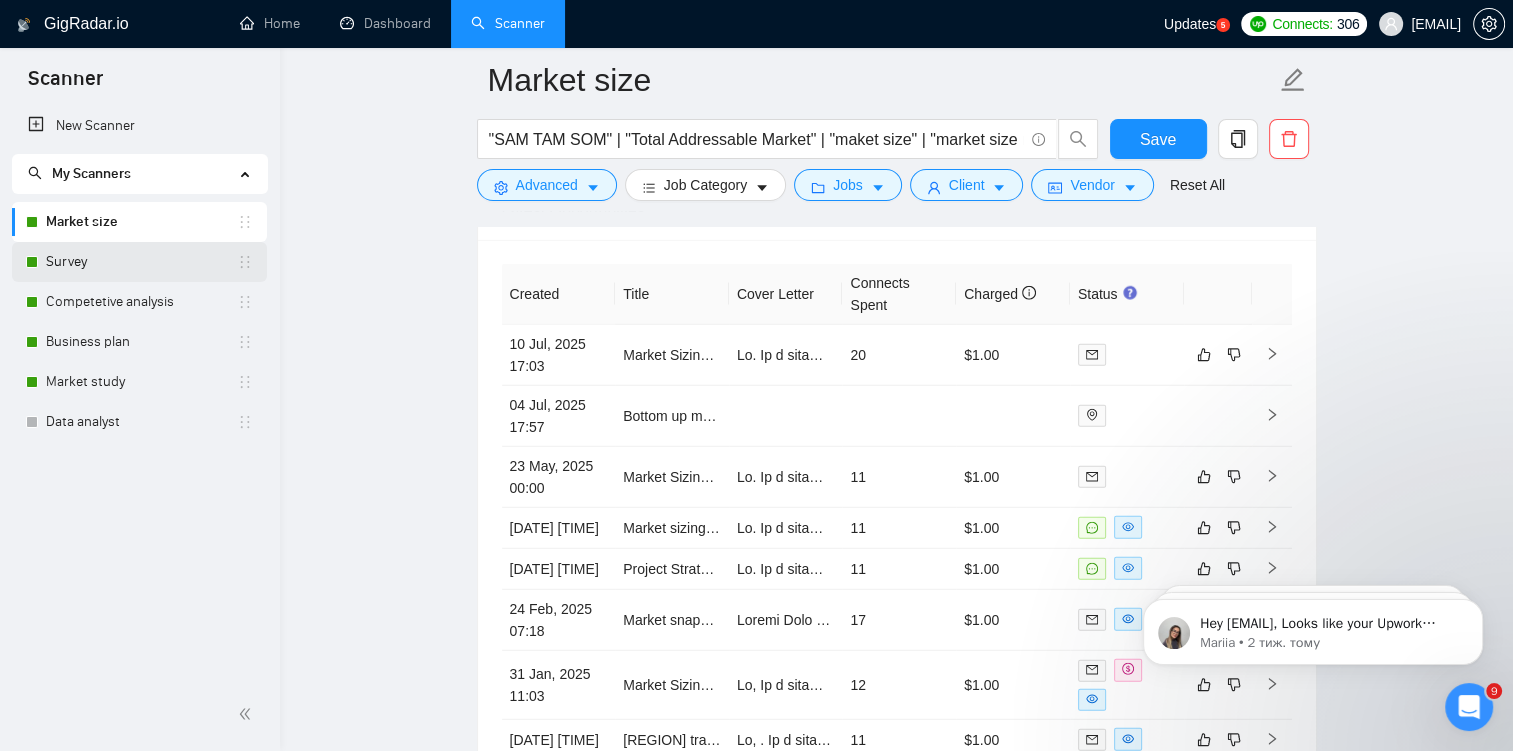 click on "Survey" at bounding box center (141, 262) 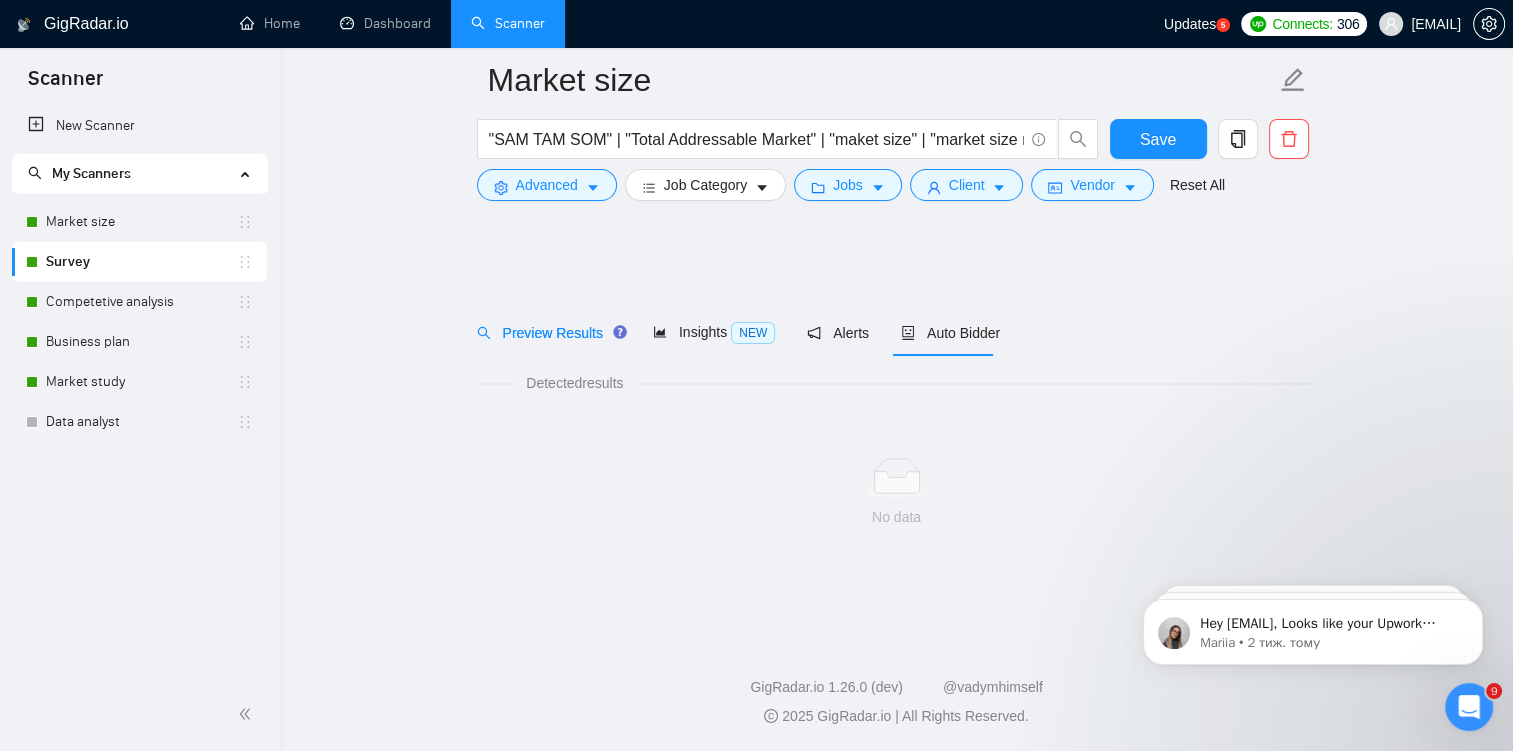 scroll, scrollTop: 0, scrollLeft: 0, axis: both 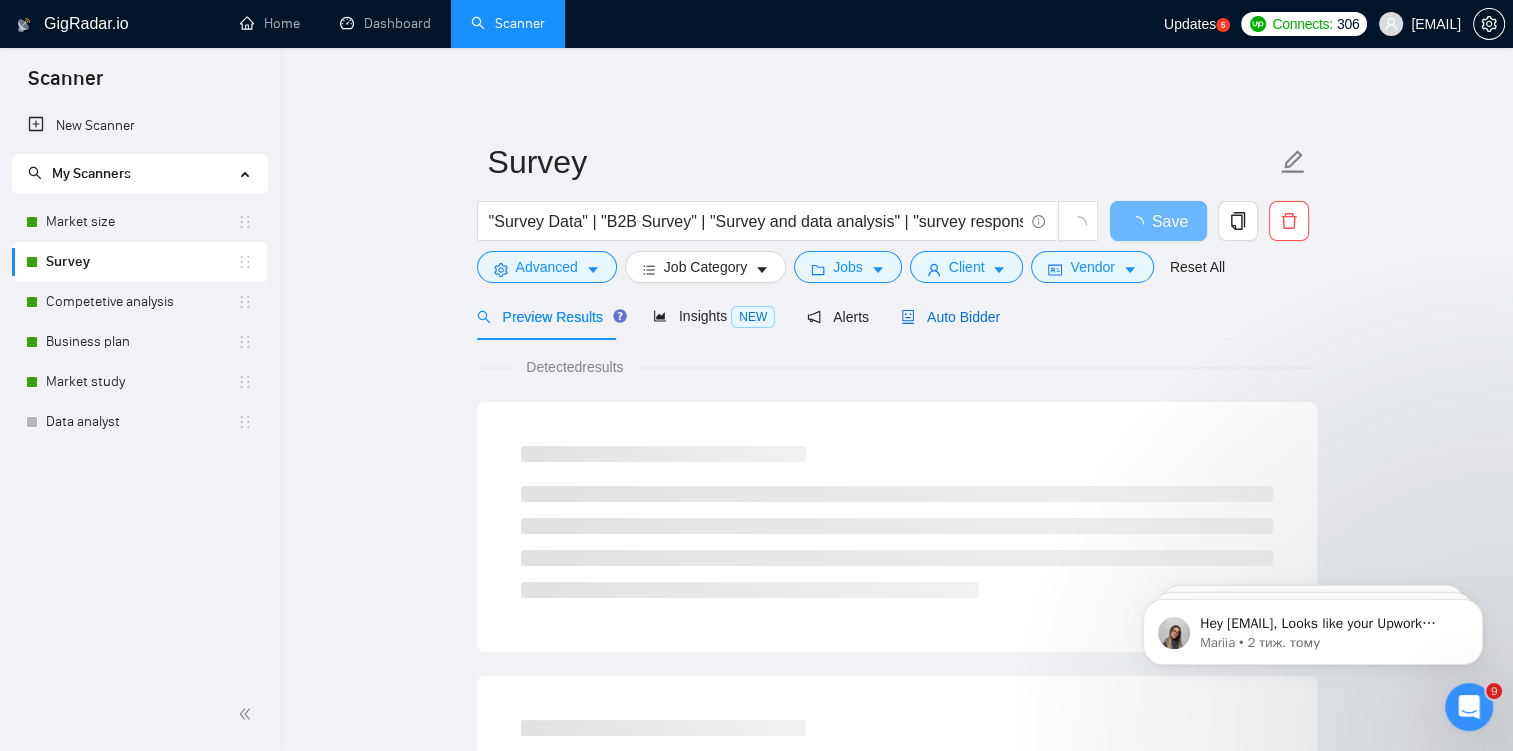 click on "Auto Bidder" at bounding box center [950, 317] 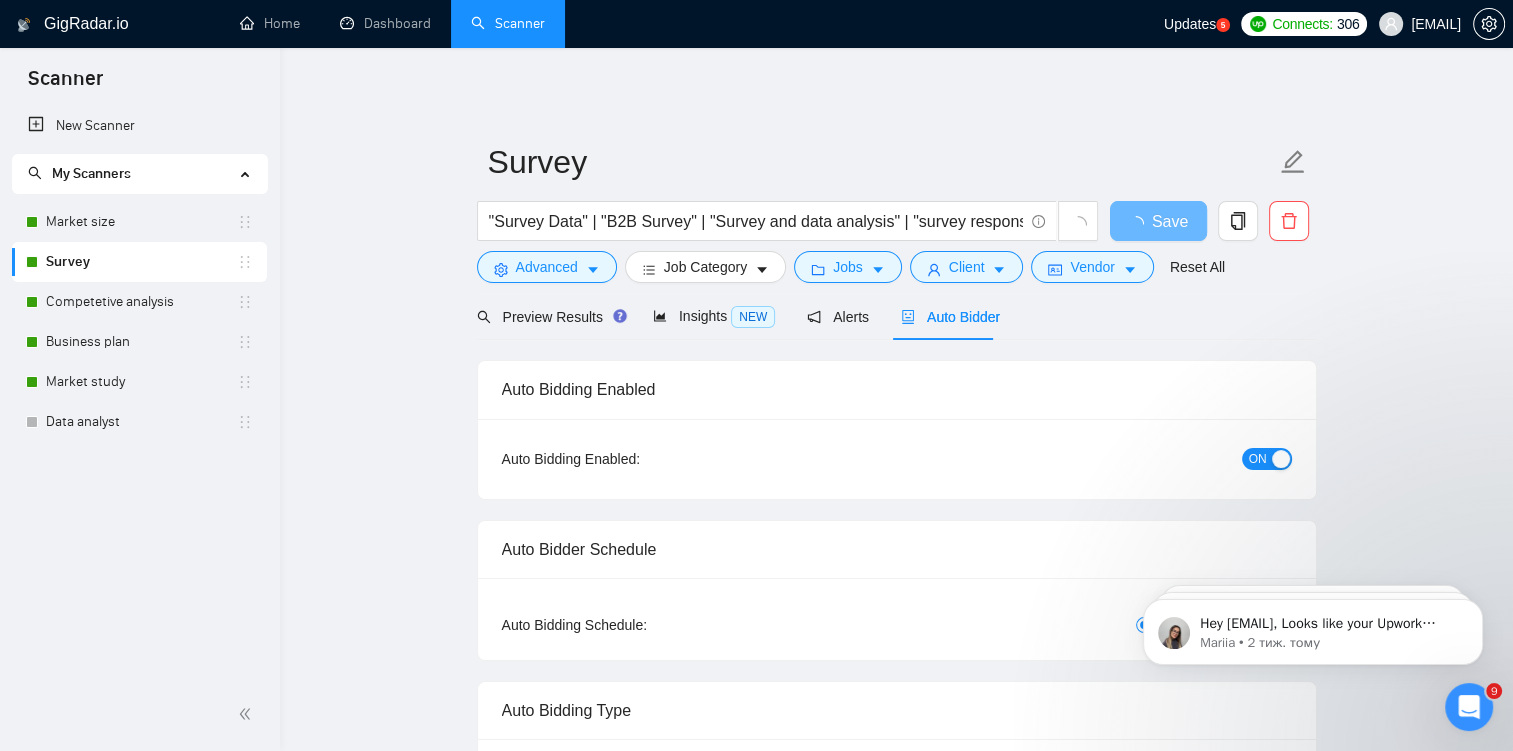 checkbox on "true" 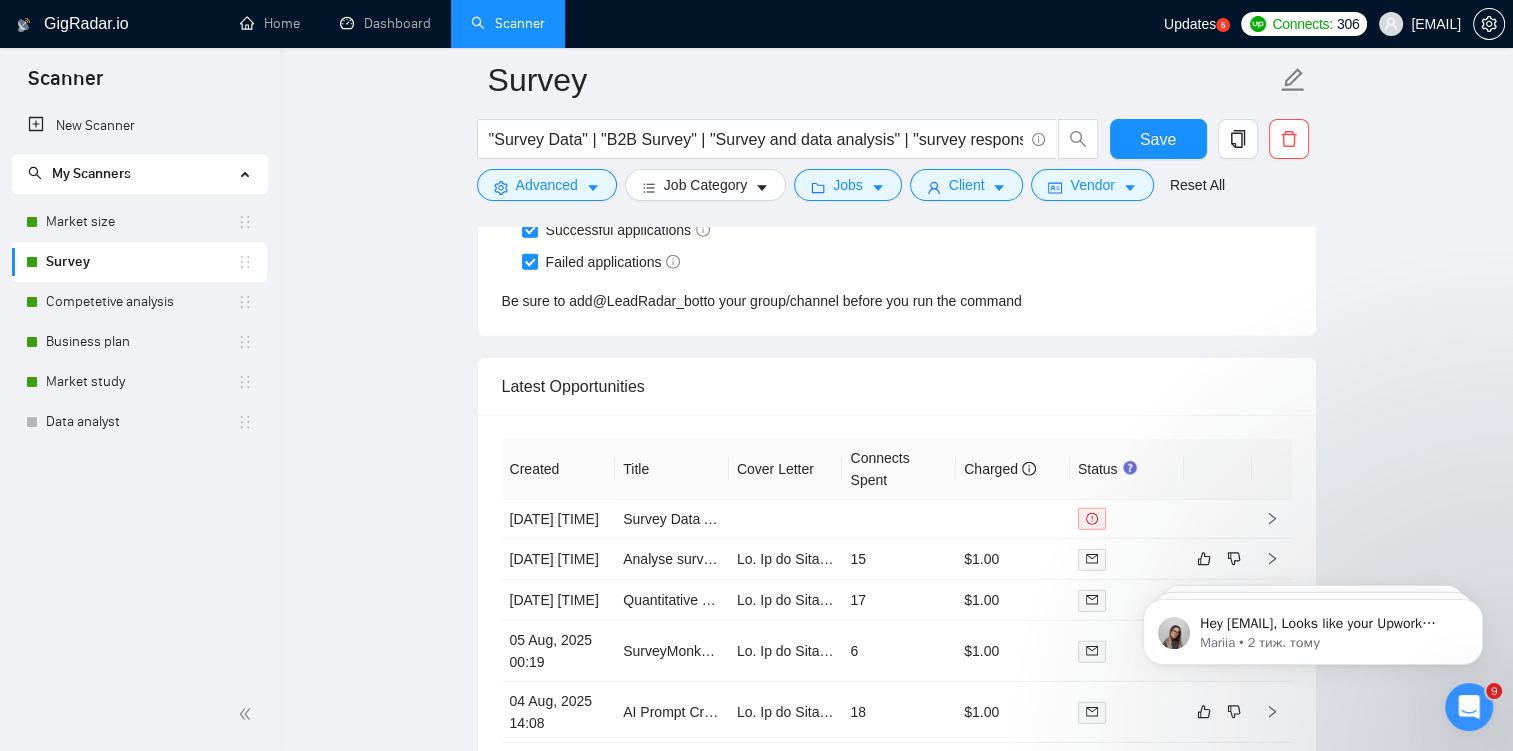 scroll, scrollTop: 5043, scrollLeft: 0, axis: vertical 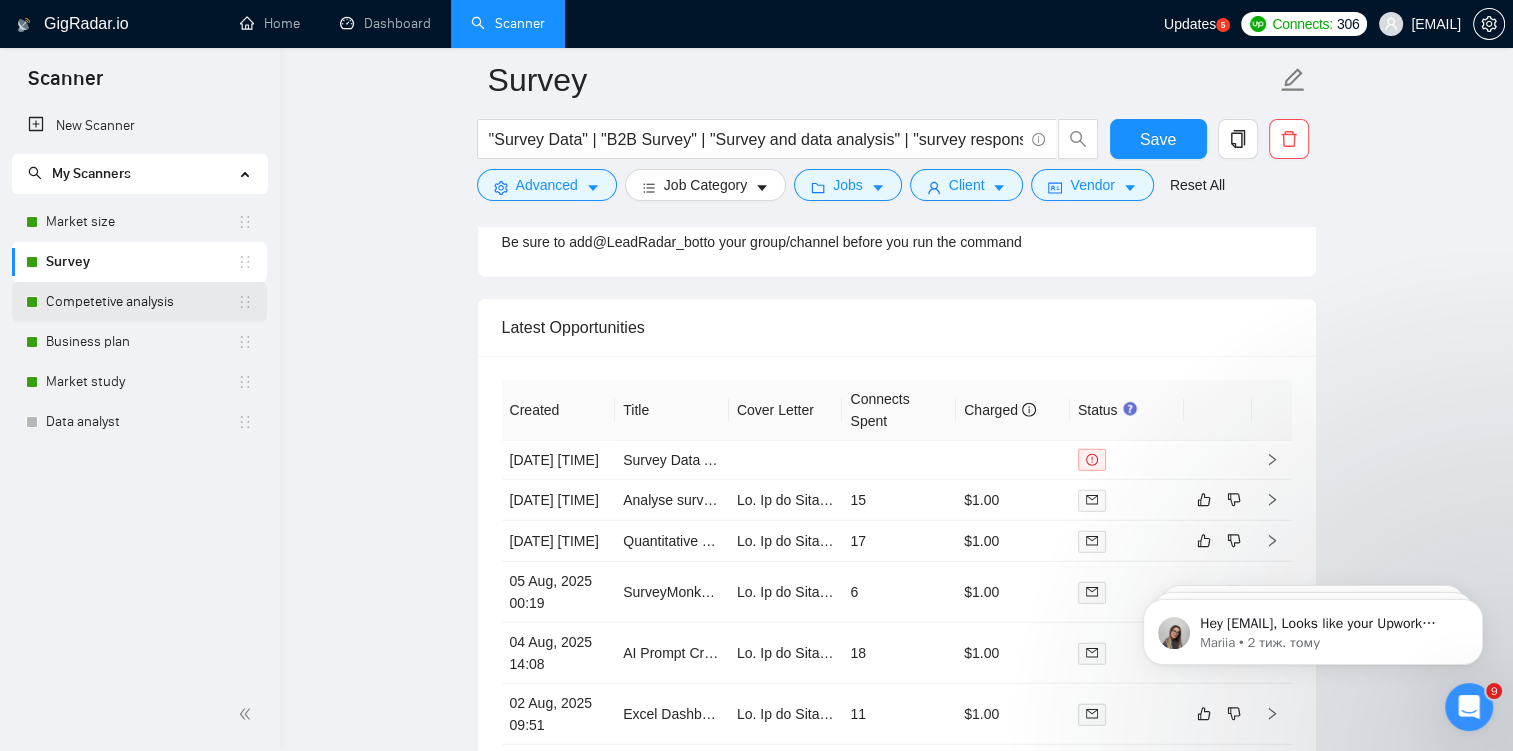 click on "Competetive analysis" at bounding box center (141, 302) 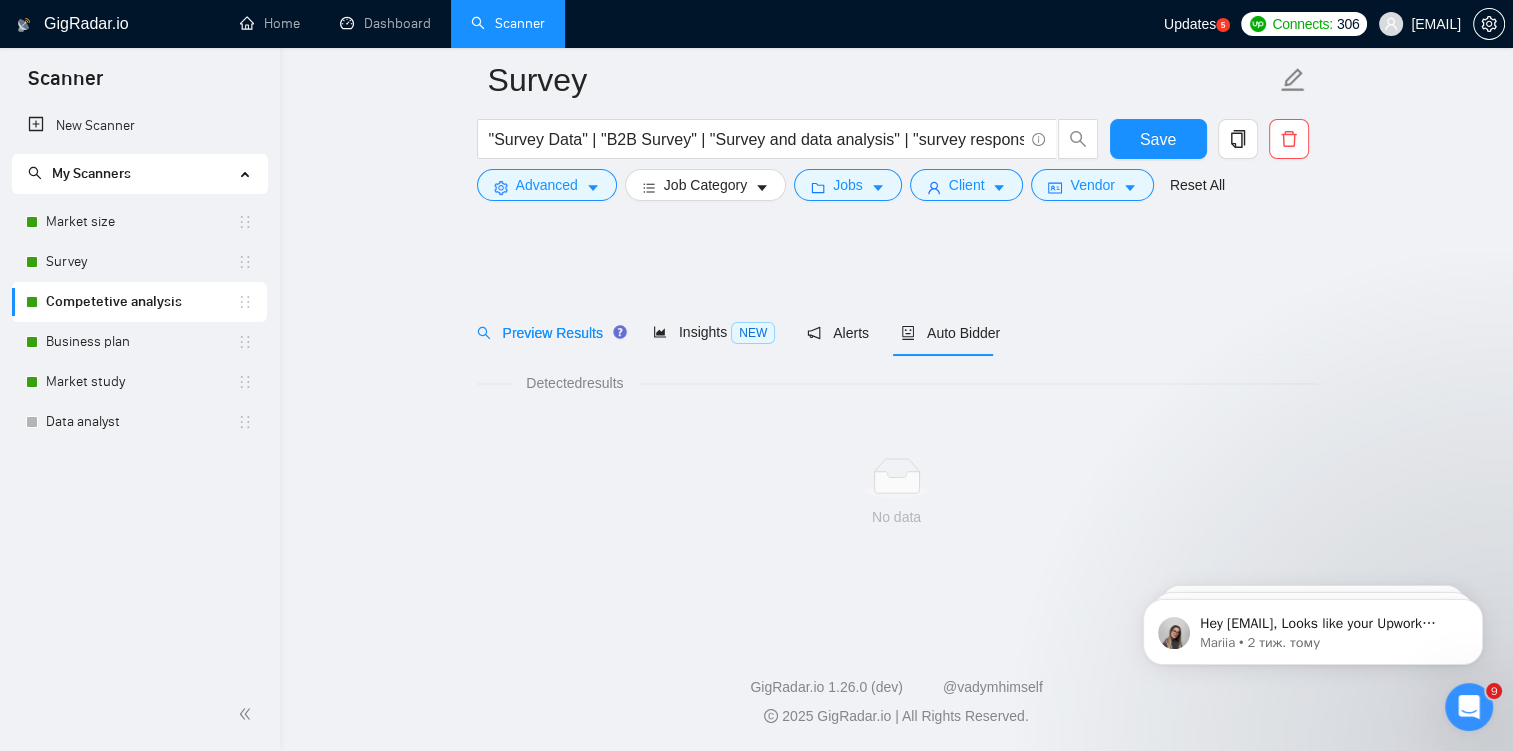 scroll, scrollTop: 0, scrollLeft: 0, axis: both 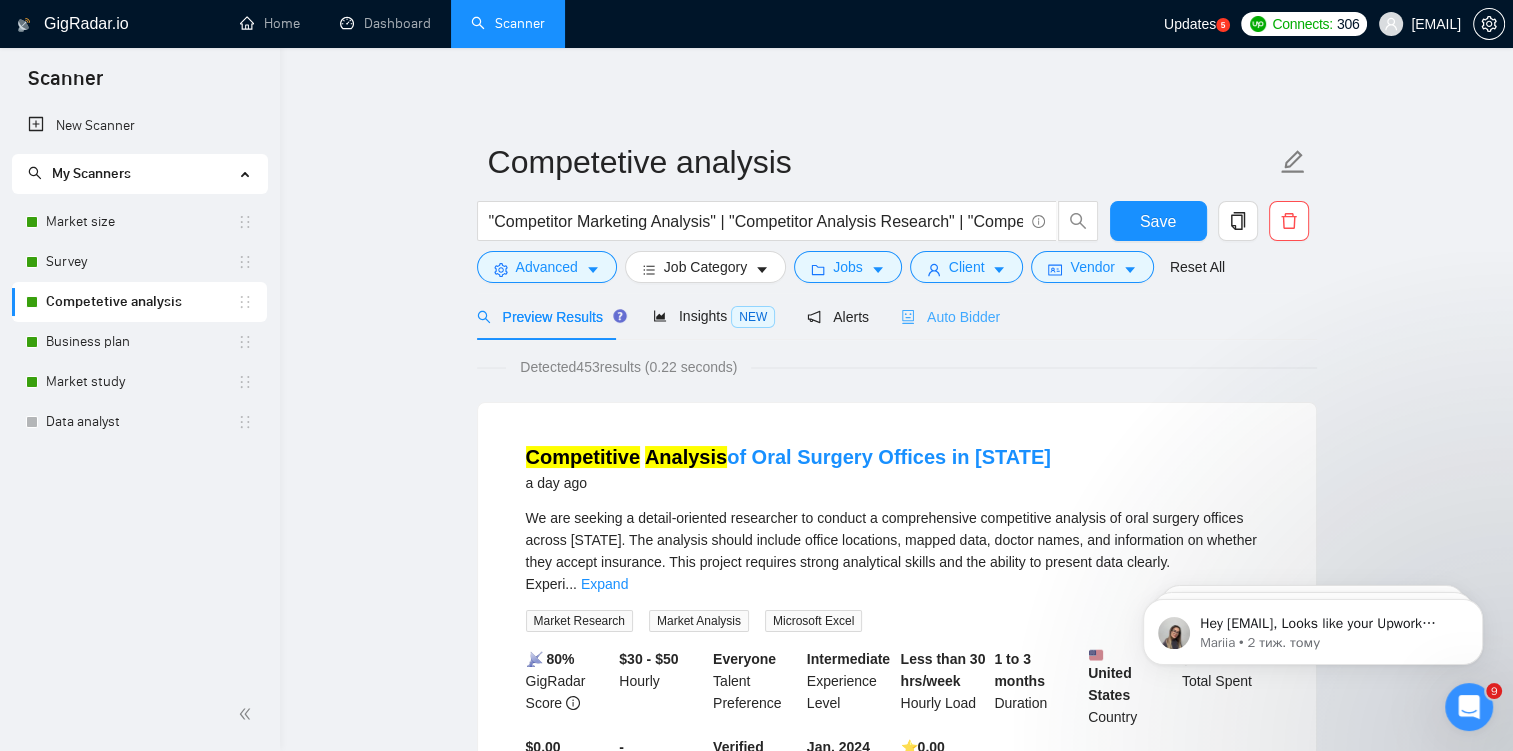 click on "Auto Bidder" at bounding box center (950, 316) 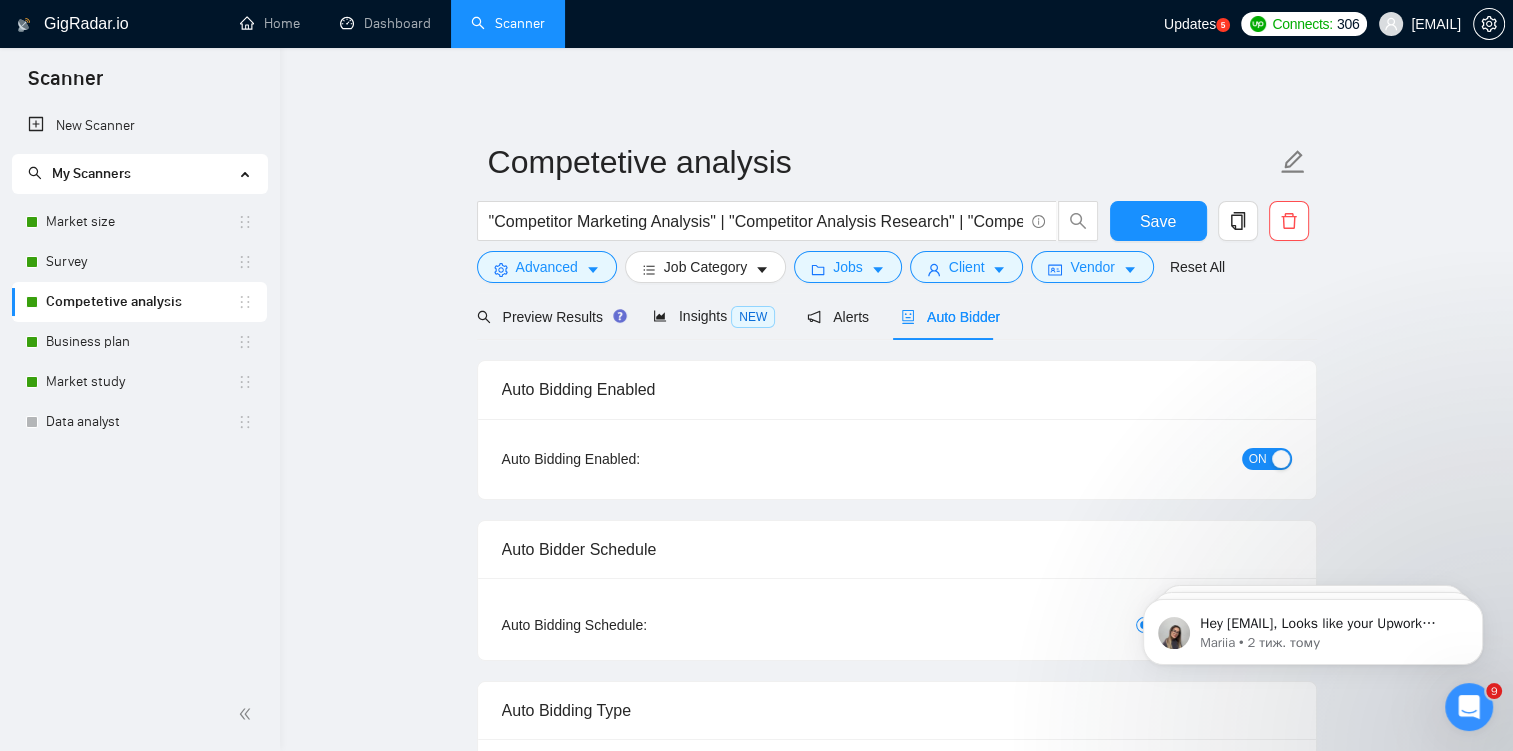 type 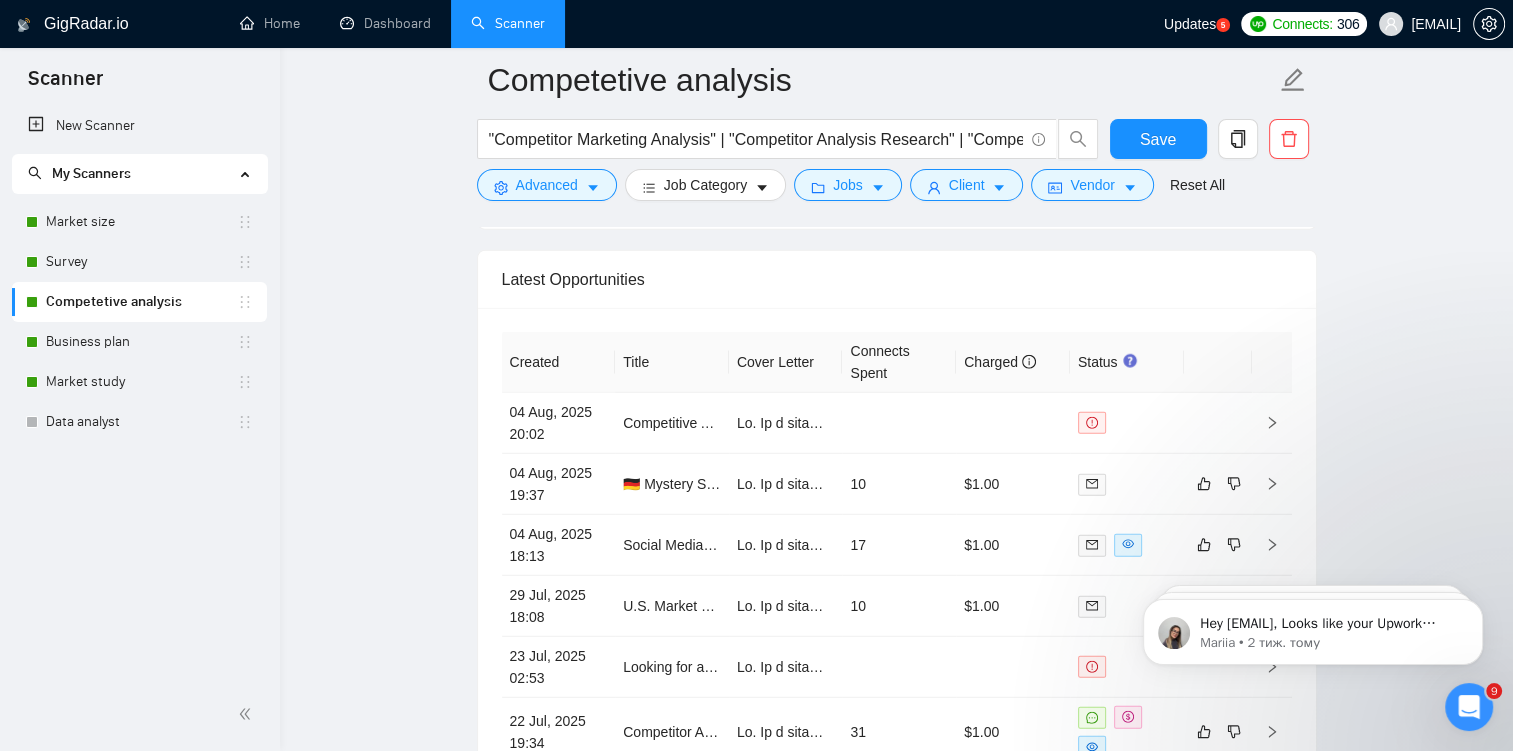 scroll, scrollTop: 5254, scrollLeft: 0, axis: vertical 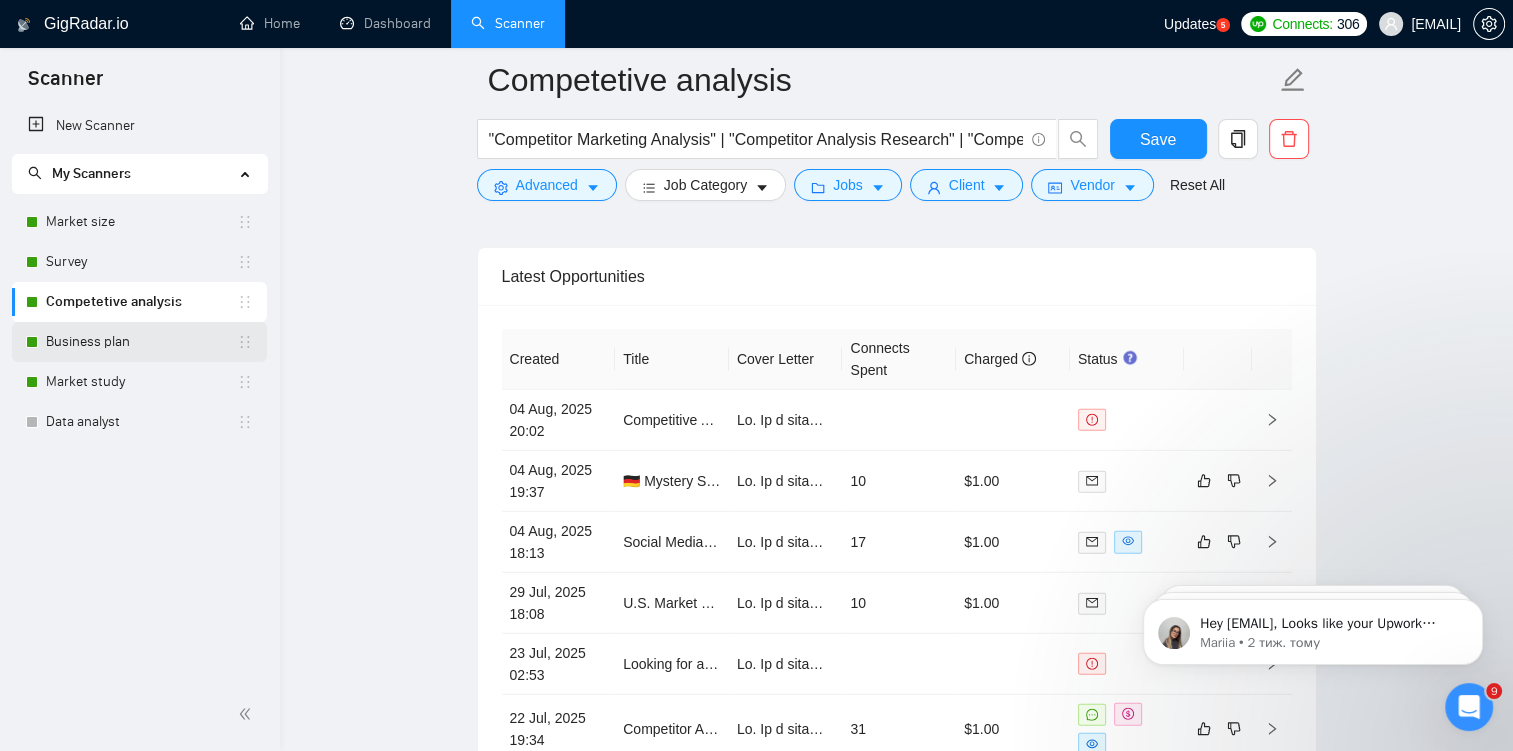 click on "Business plan" at bounding box center (141, 342) 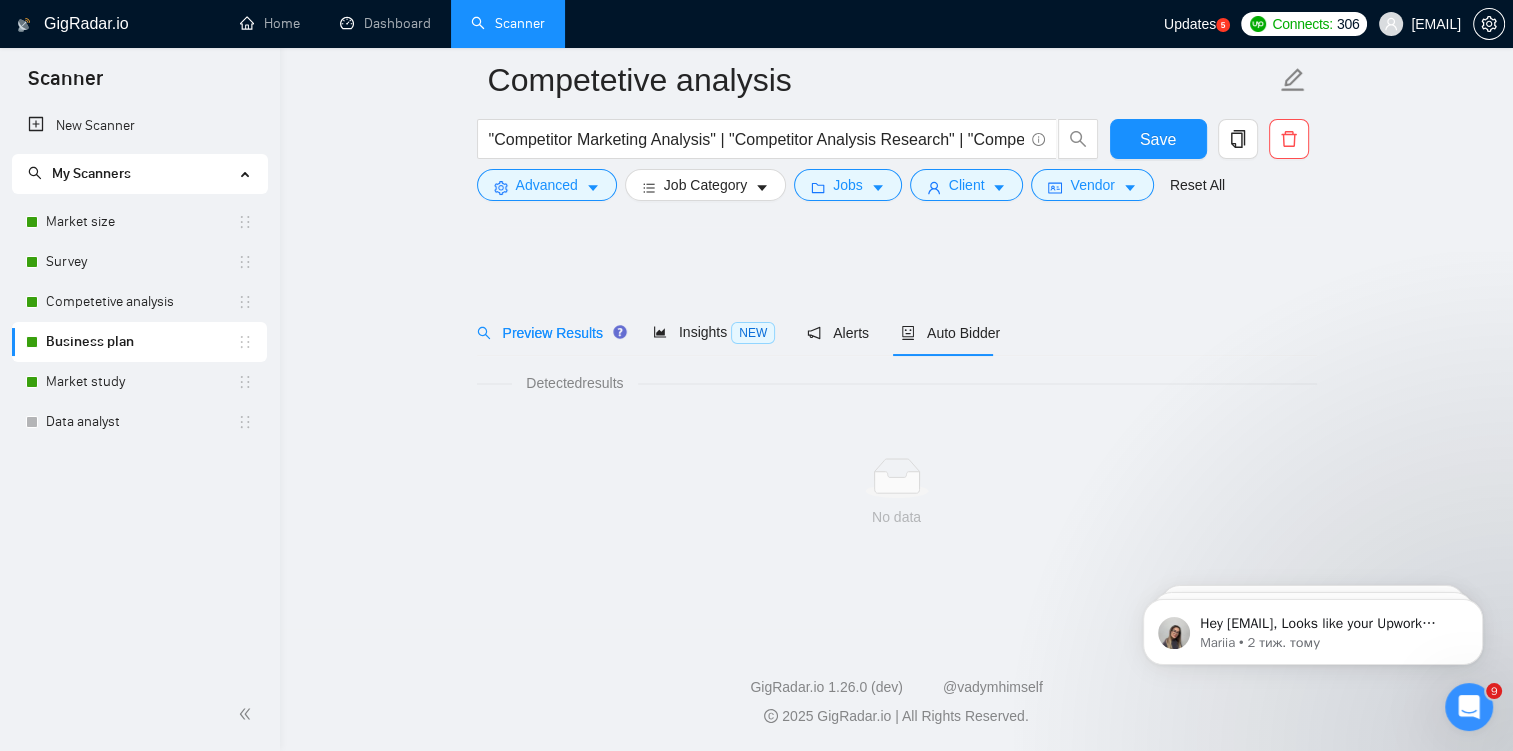 scroll, scrollTop: 0, scrollLeft: 0, axis: both 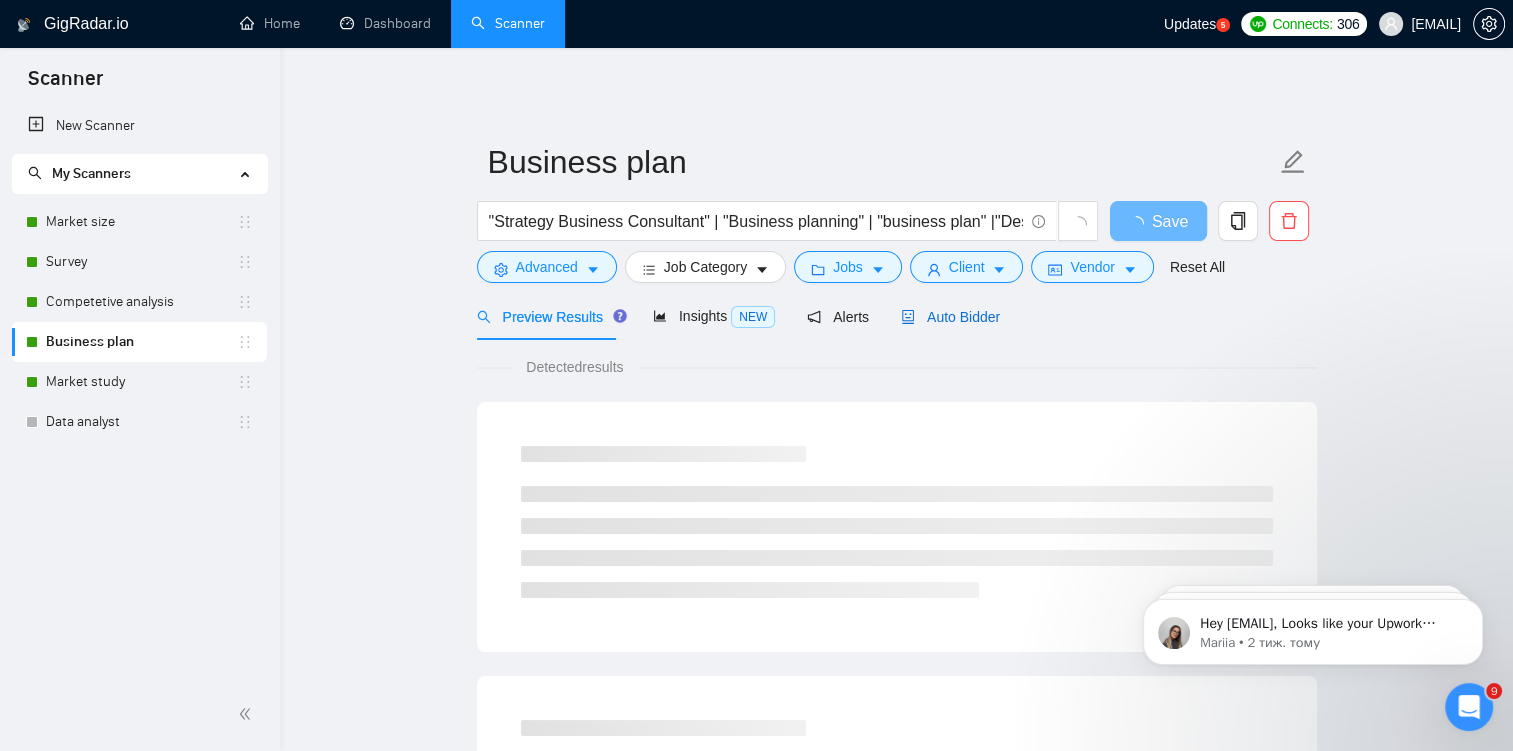click on "Auto Bidder" at bounding box center [950, 317] 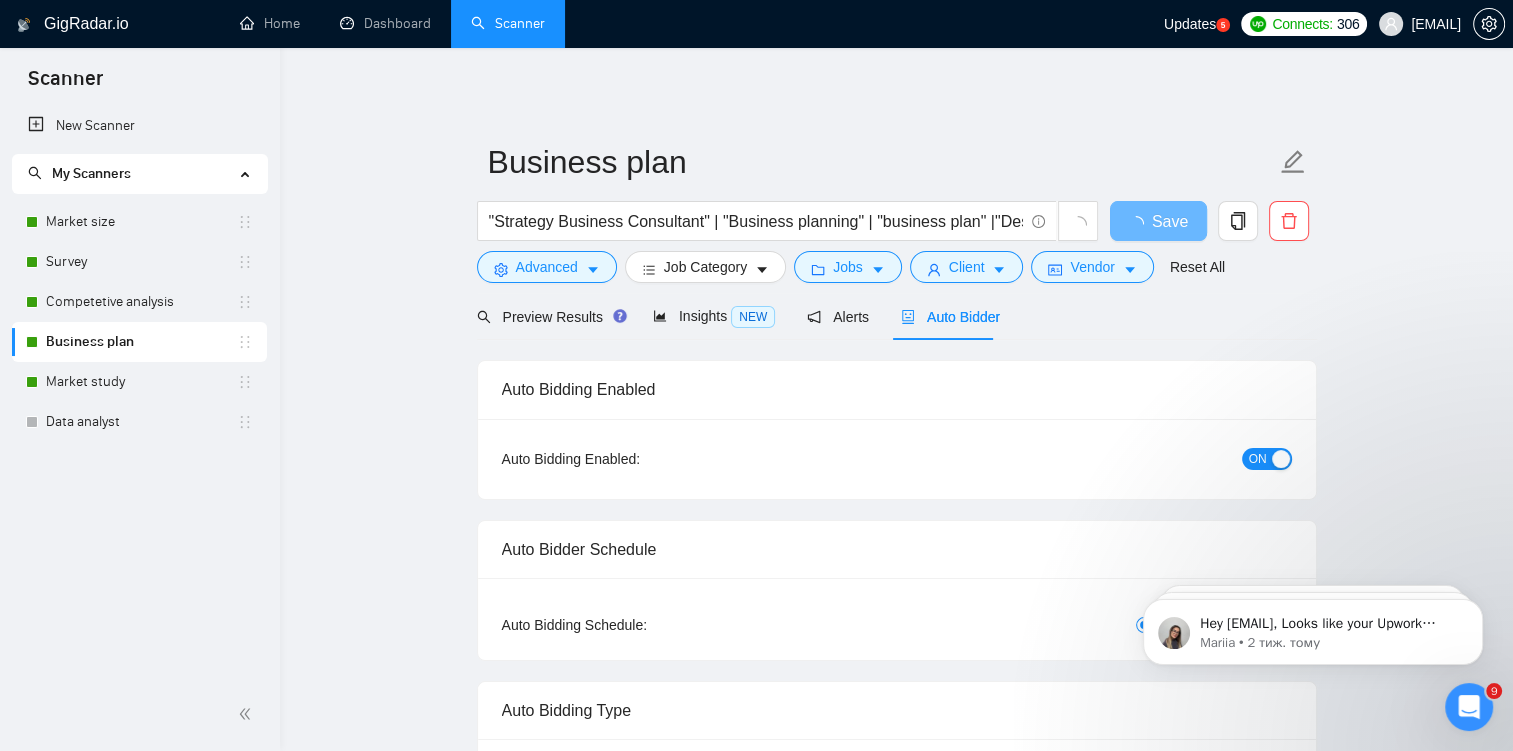 type 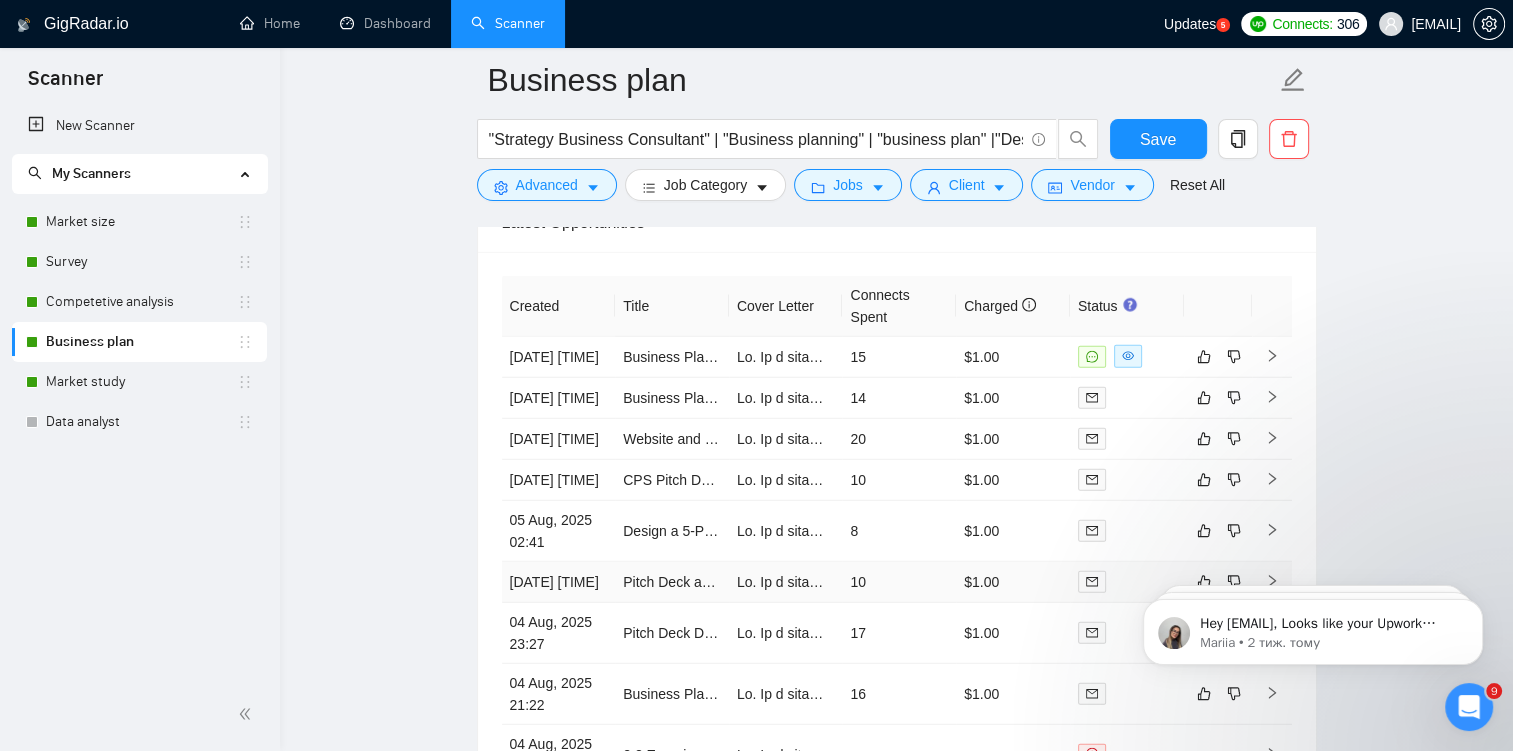 scroll, scrollTop: 5277, scrollLeft: 0, axis: vertical 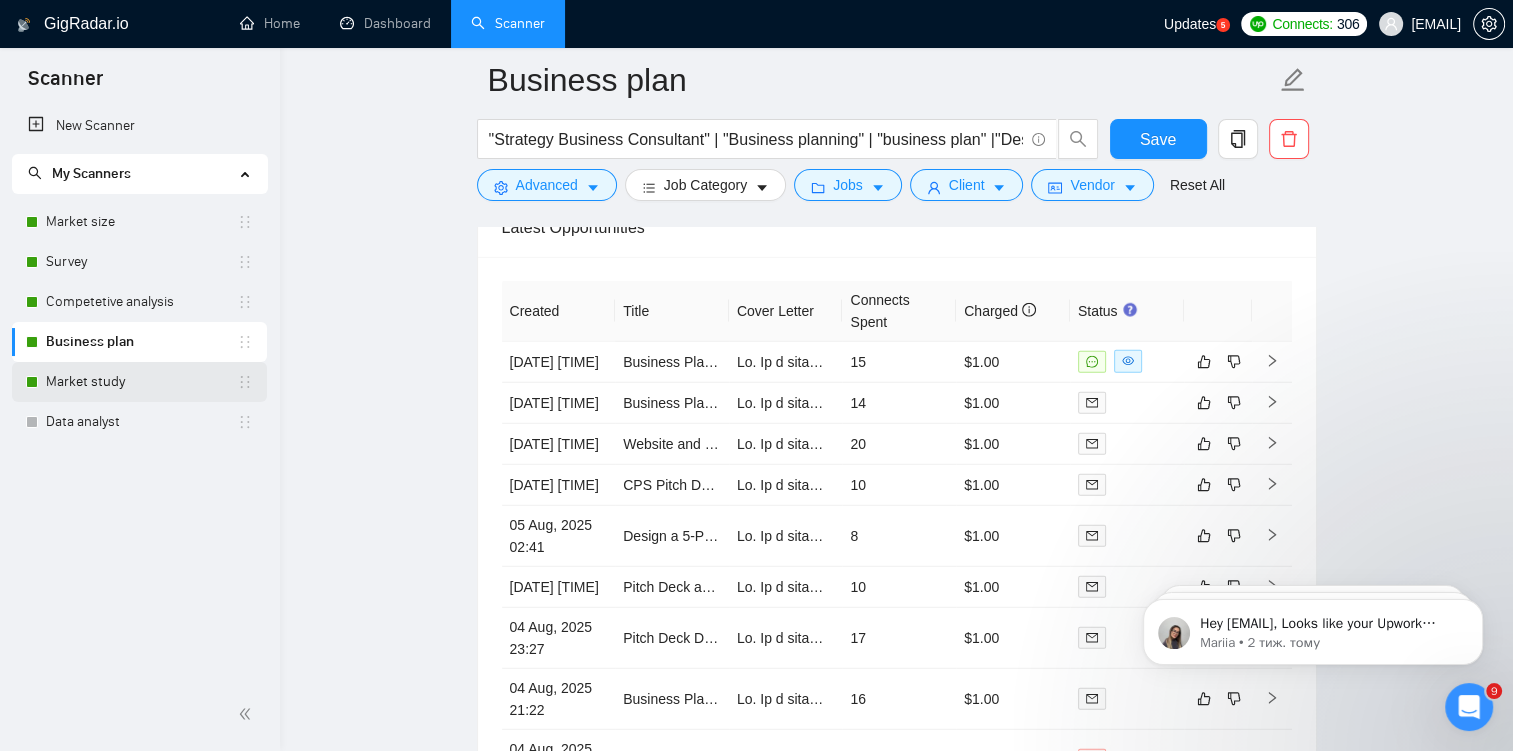 click on "Market study" at bounding box center (141, 382) 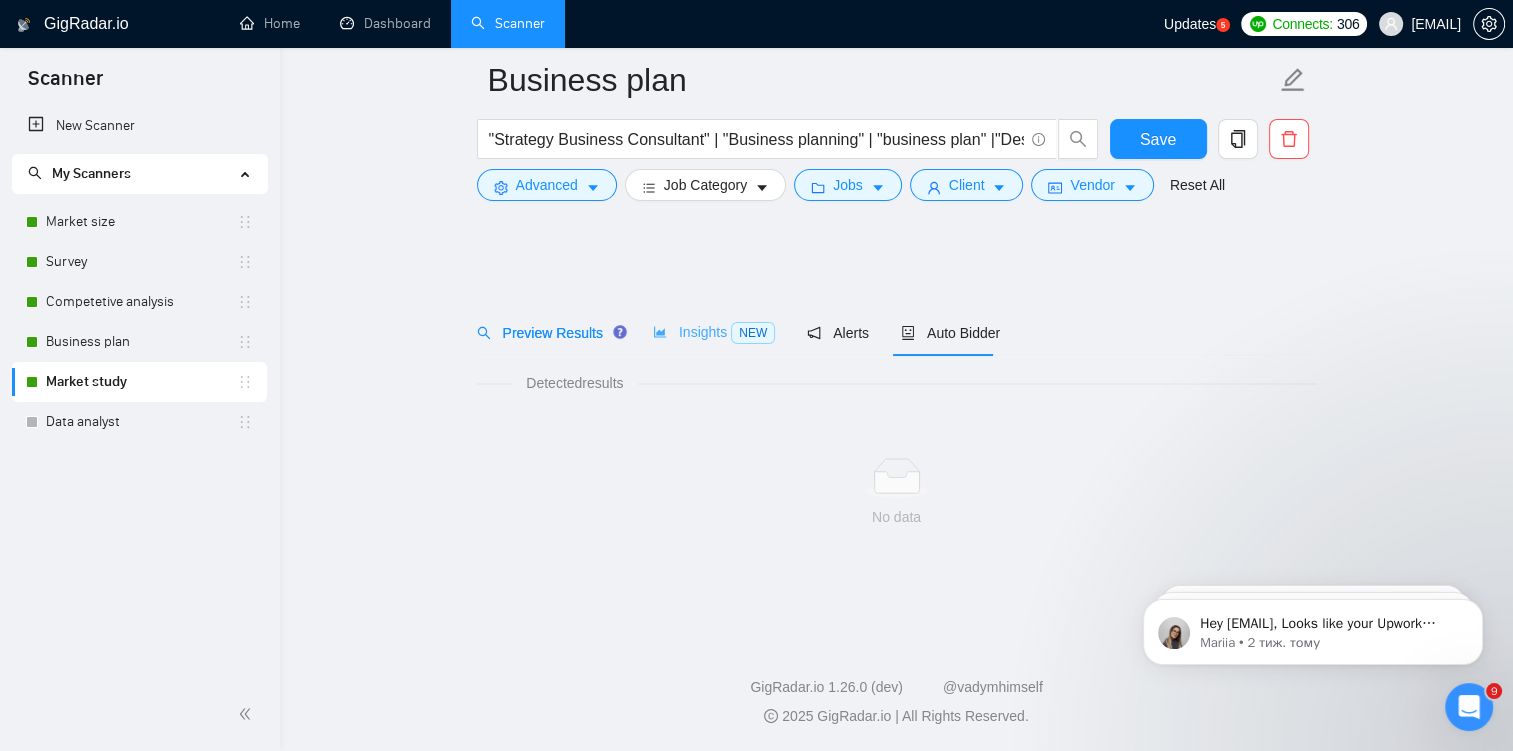 scroll, scrollTop: 0, scrollLeft: 0, axis: both 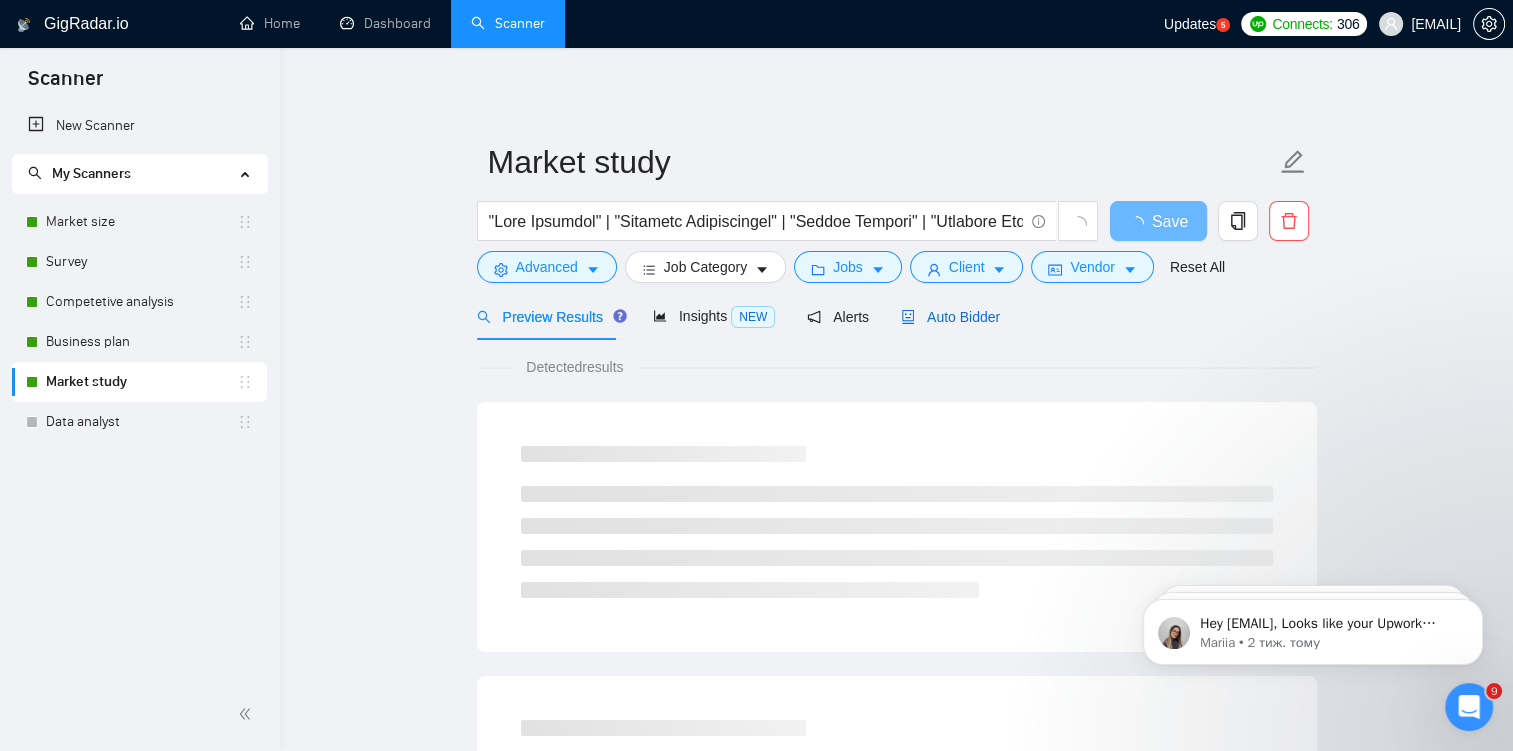 click on "Auto Bidder" at bounding box center (950, 317) 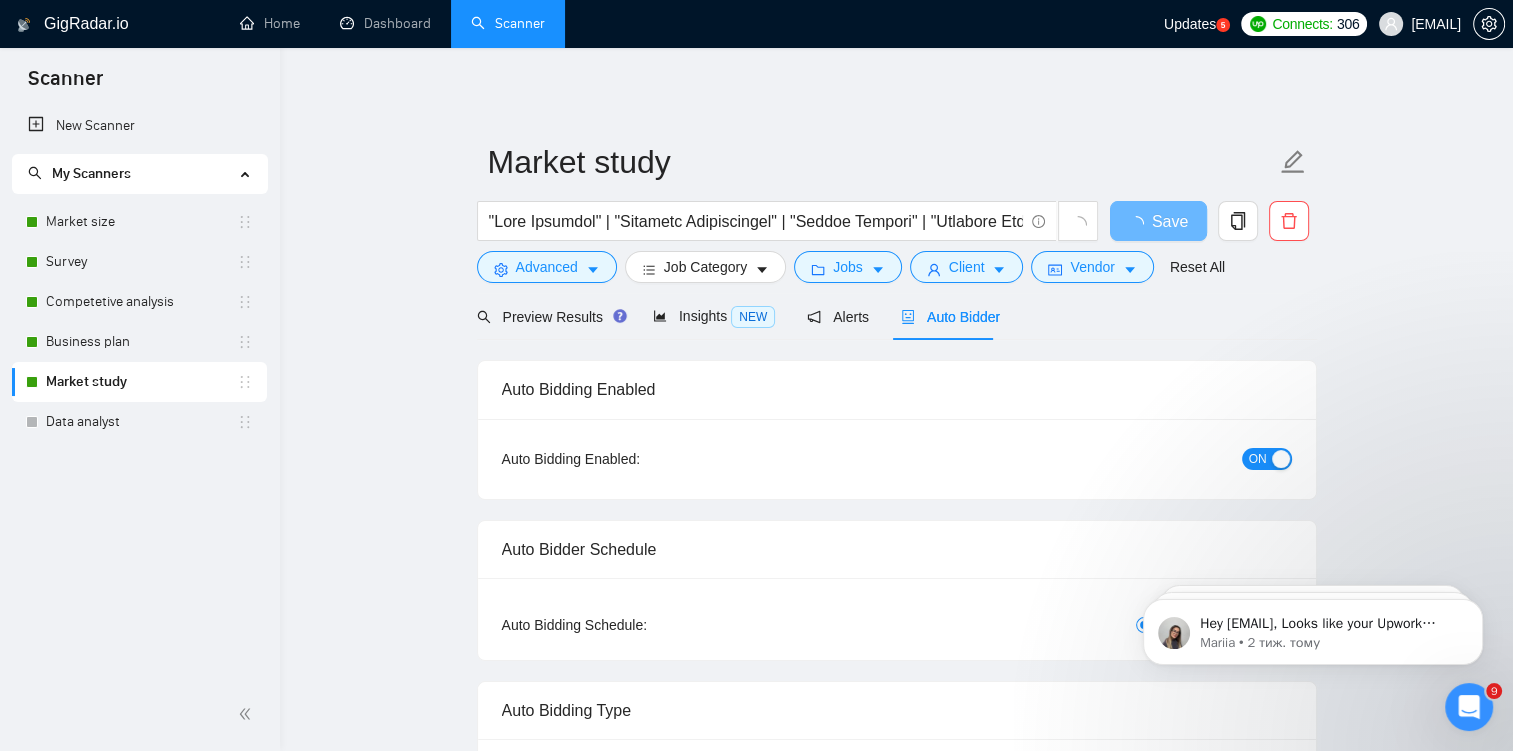 type 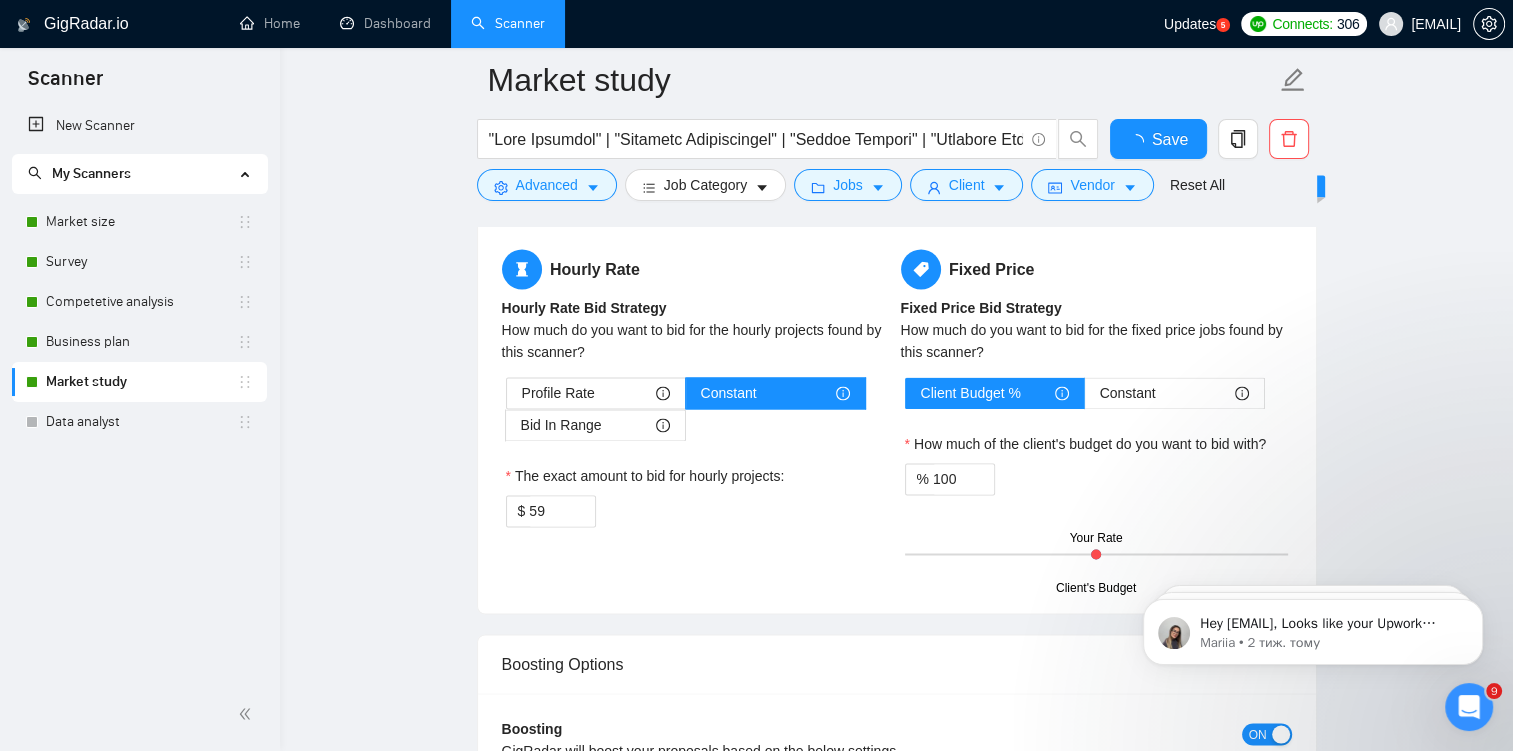 type 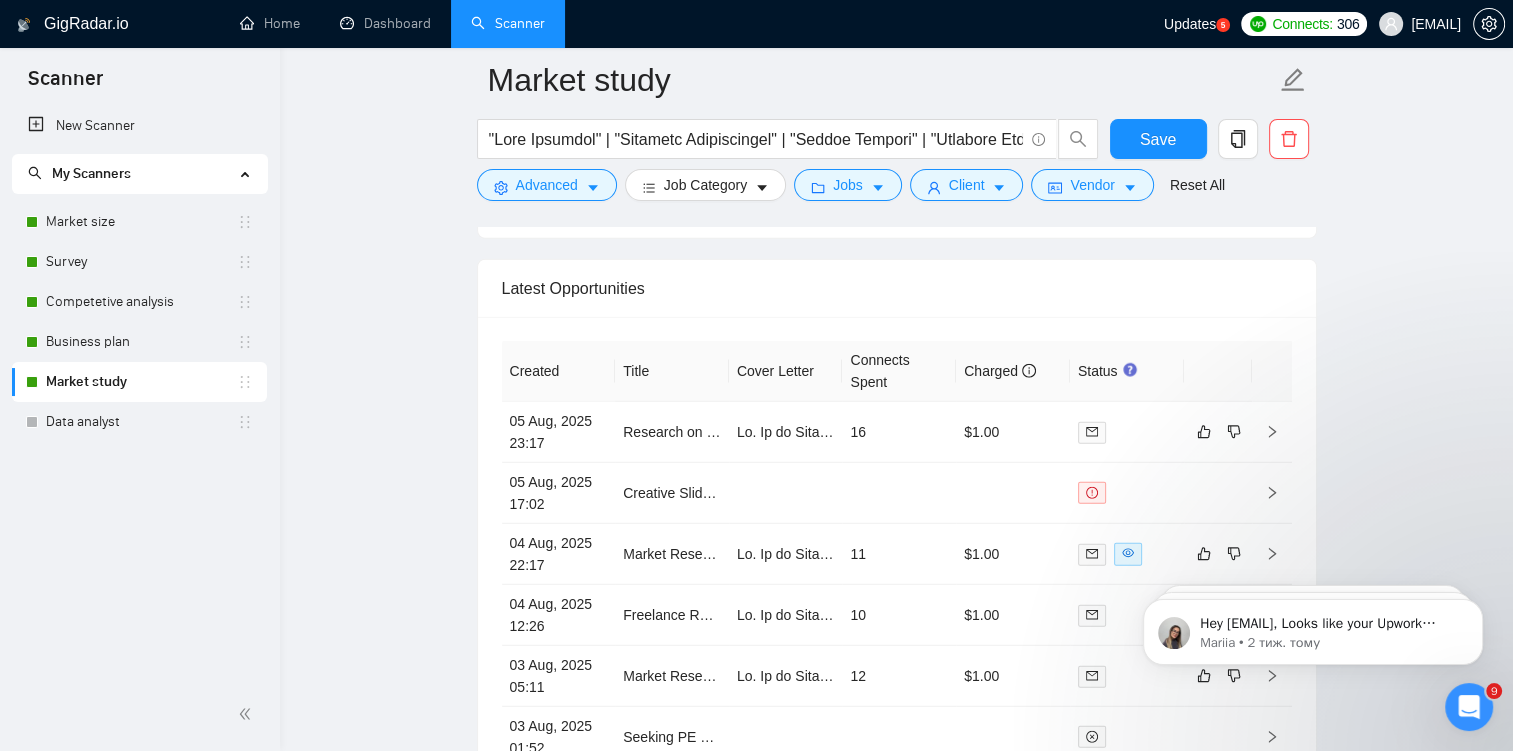 scroll, scrollTop: 5268, scrollLeft: 0, axis: vertical 